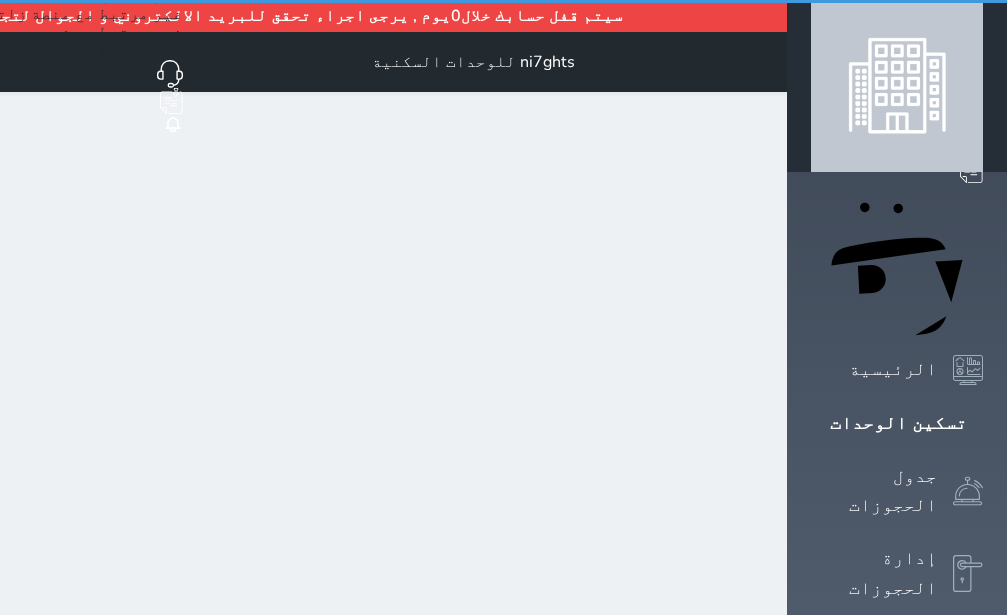click 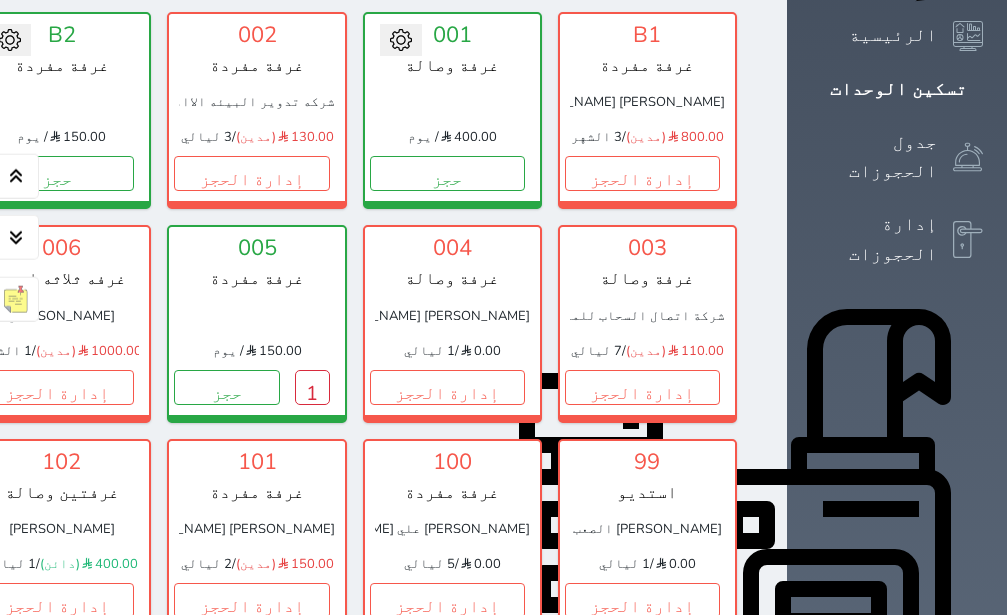 scroll, scrollTop: 614, scrollLeft: 0, axis: vertical 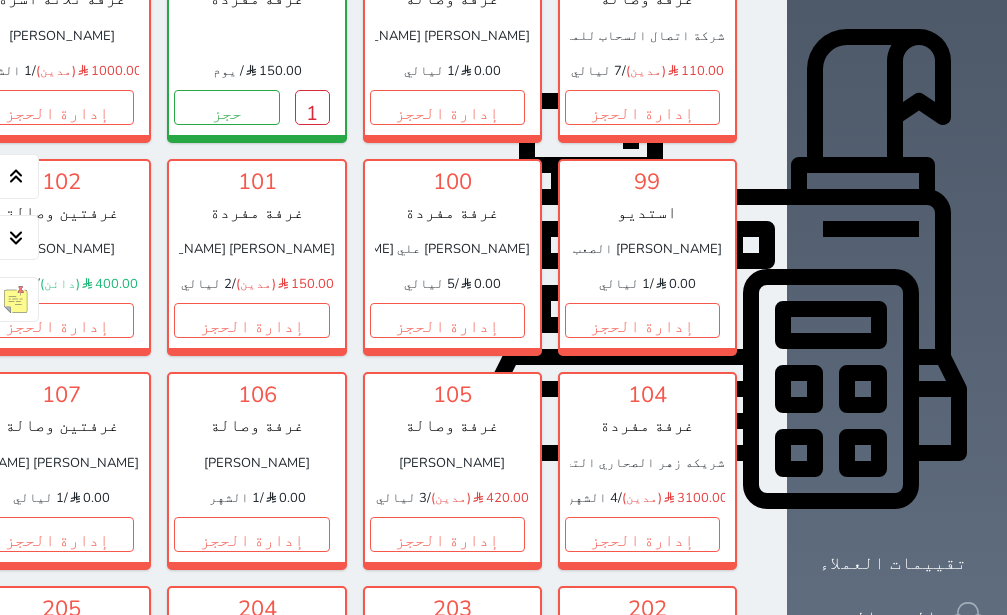 click on "إدارة الحجز" at bounding box center [-139, 320] 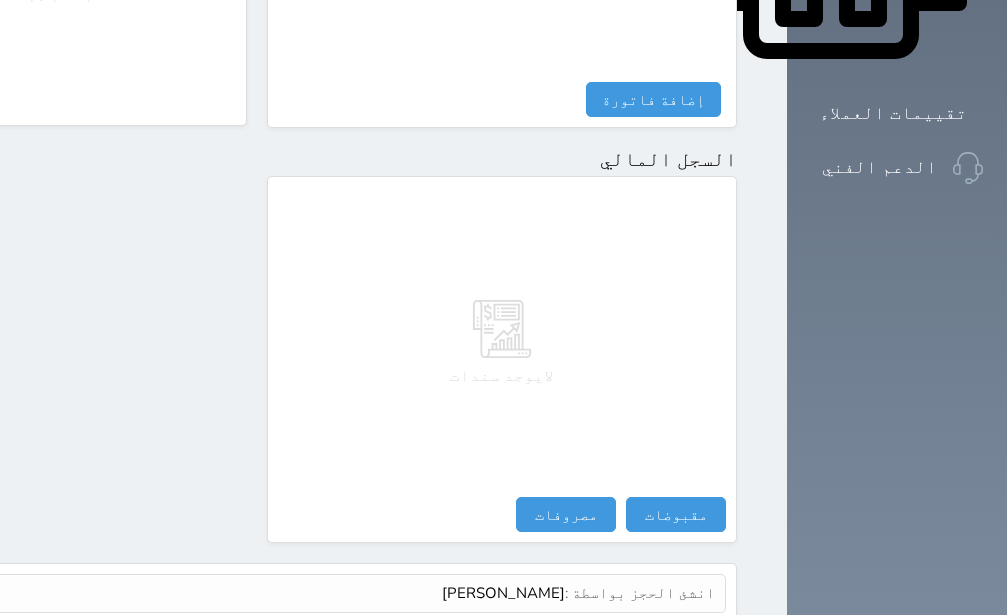scroll, scrollTop: 0, scrollLeft: 0, axis: both 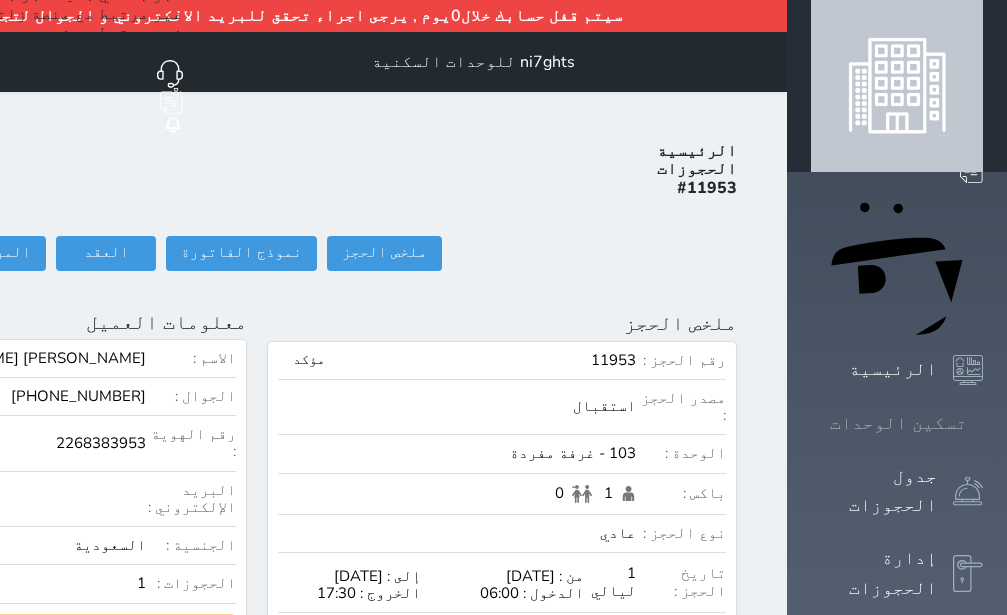 click on "تسكين الوحدات" at bounding box center [898, 423] 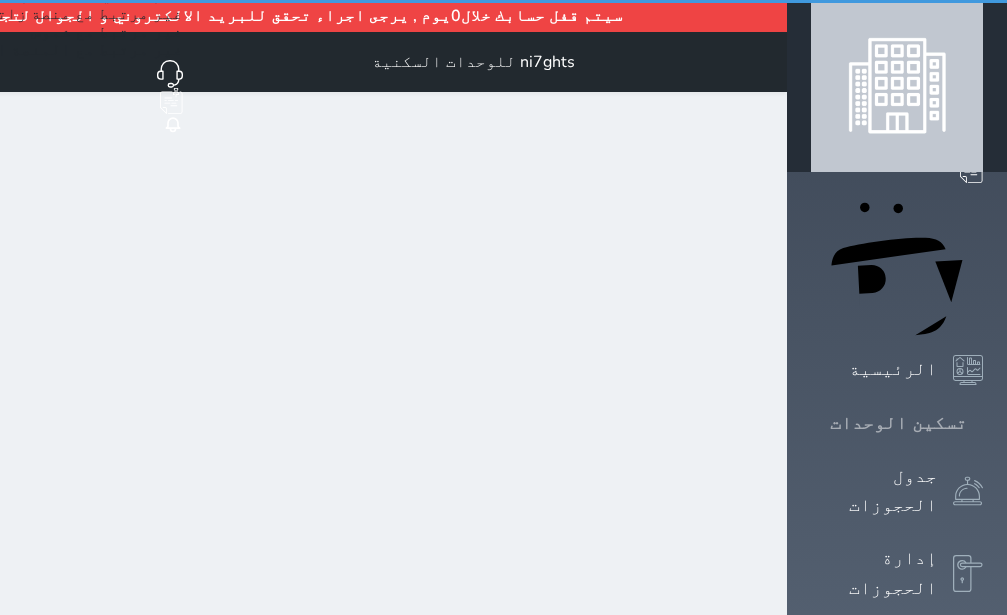 click on "تسكين الوحدات" at bounding box center [898, 423] 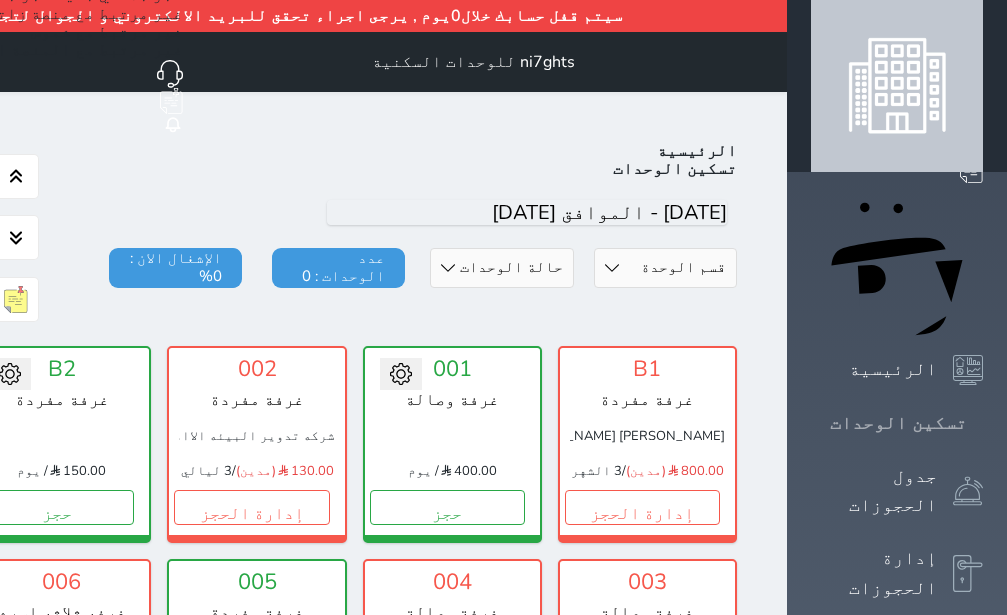 click on "تسكين الوحدات" at bounding box center (898, 423) 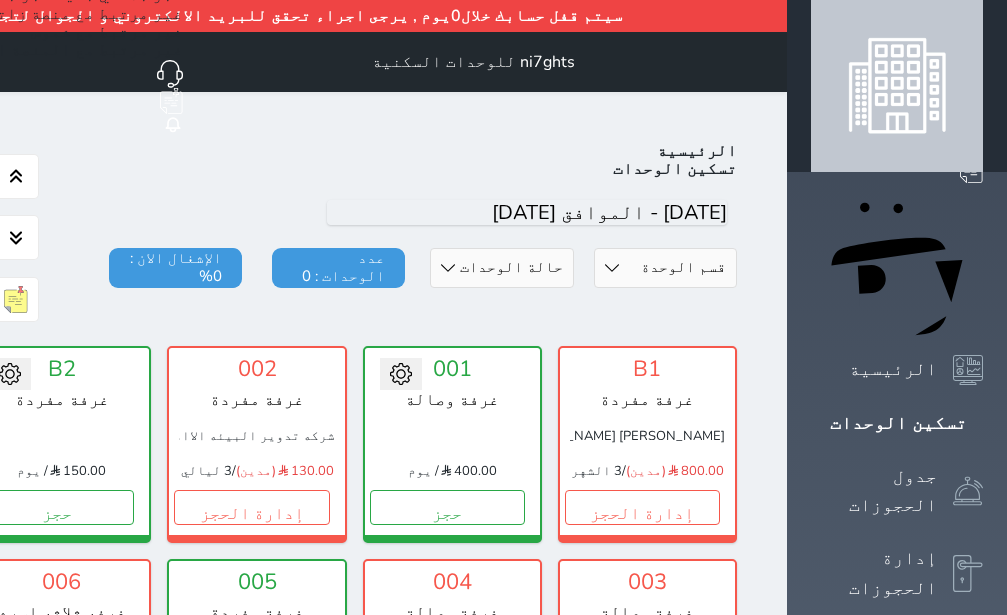 scroll, scrollTop: 78, scrollLeft: 0, axis: vertical 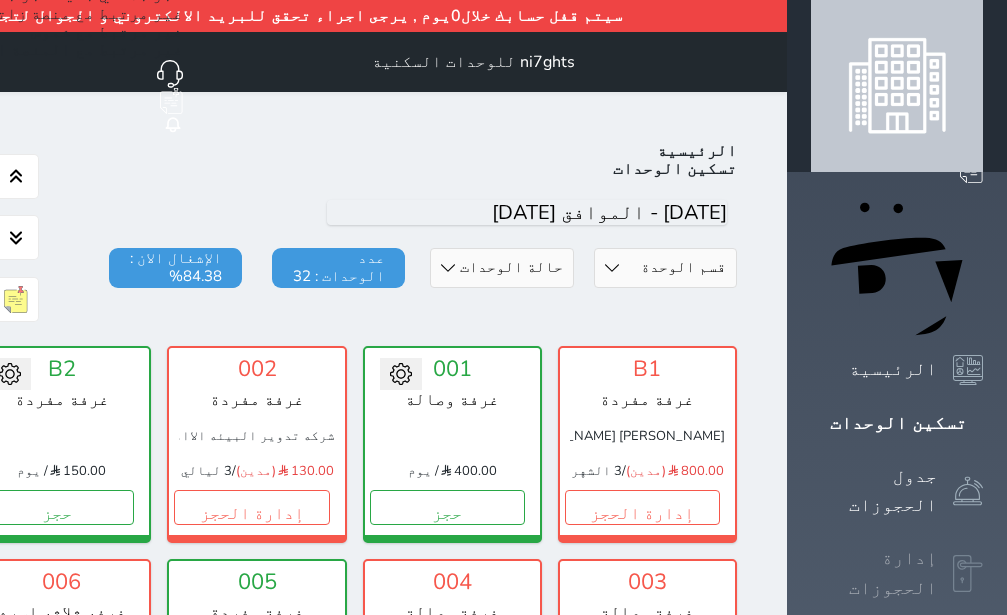click on "إدارة الحجوزات" at bounding box center [874, 573] 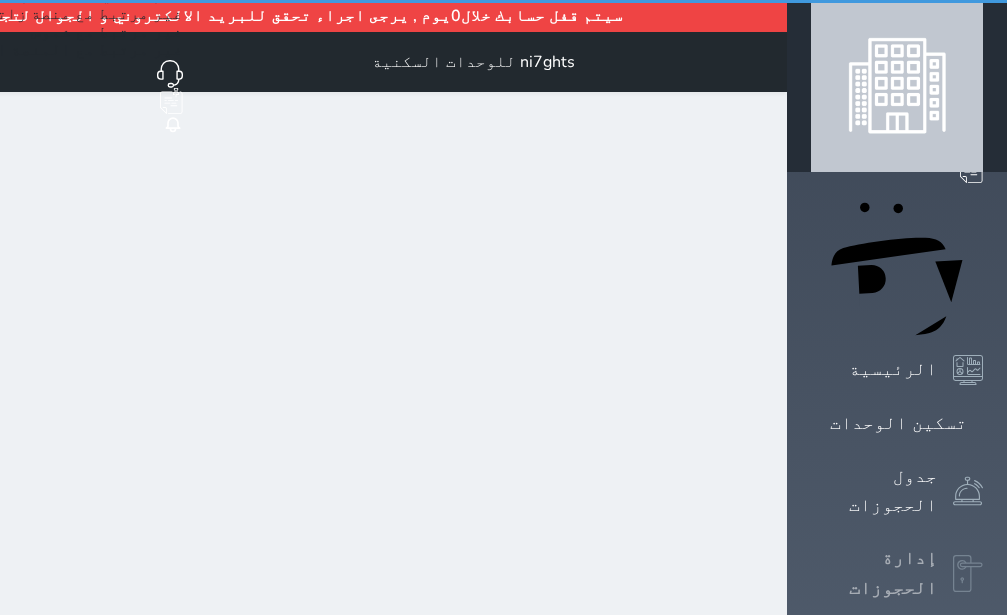 select on "open_all" 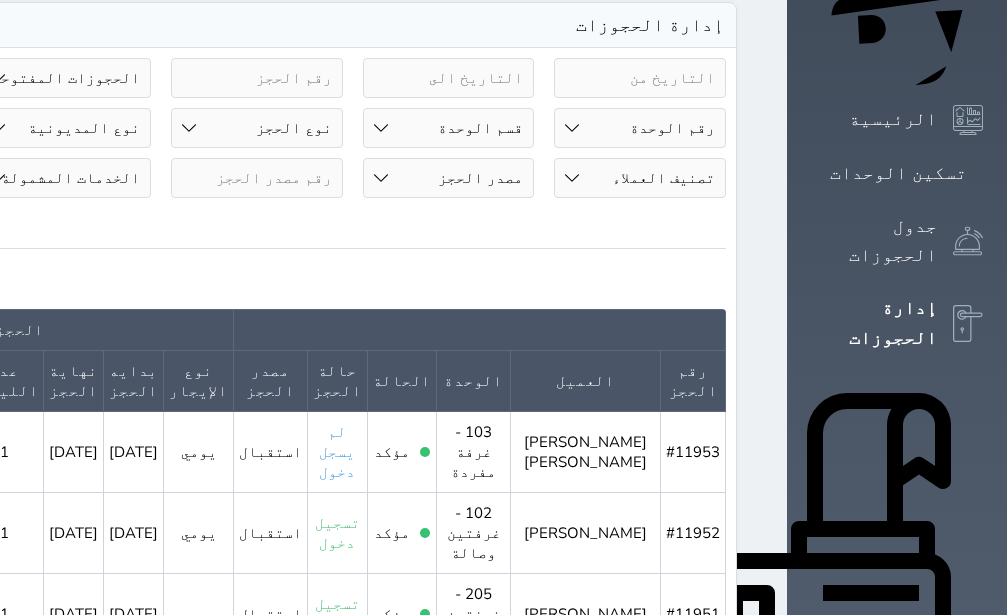 scroll, scrollTop: 252, scrollLeft: 0, axis: vertical 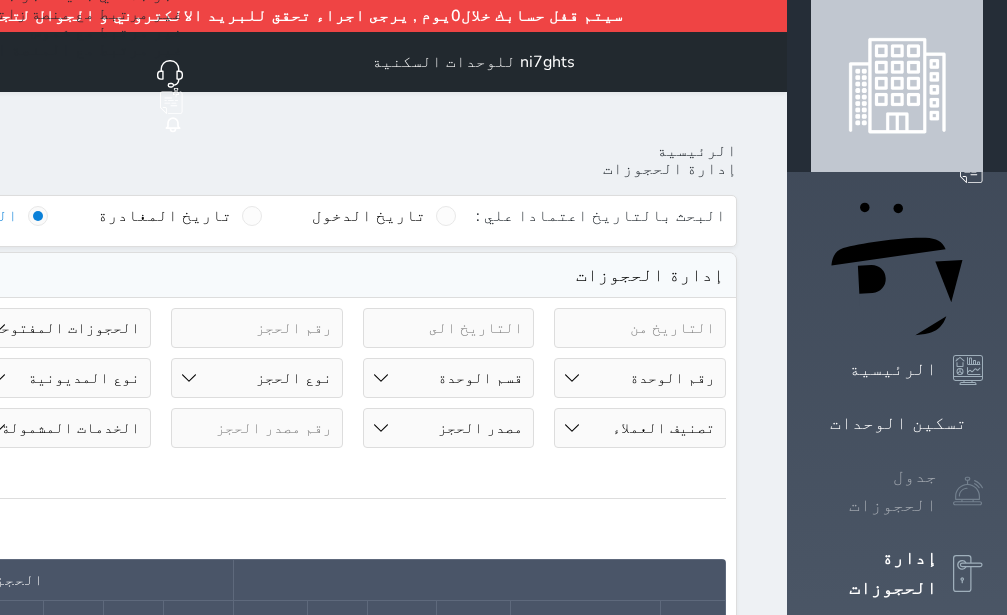 click 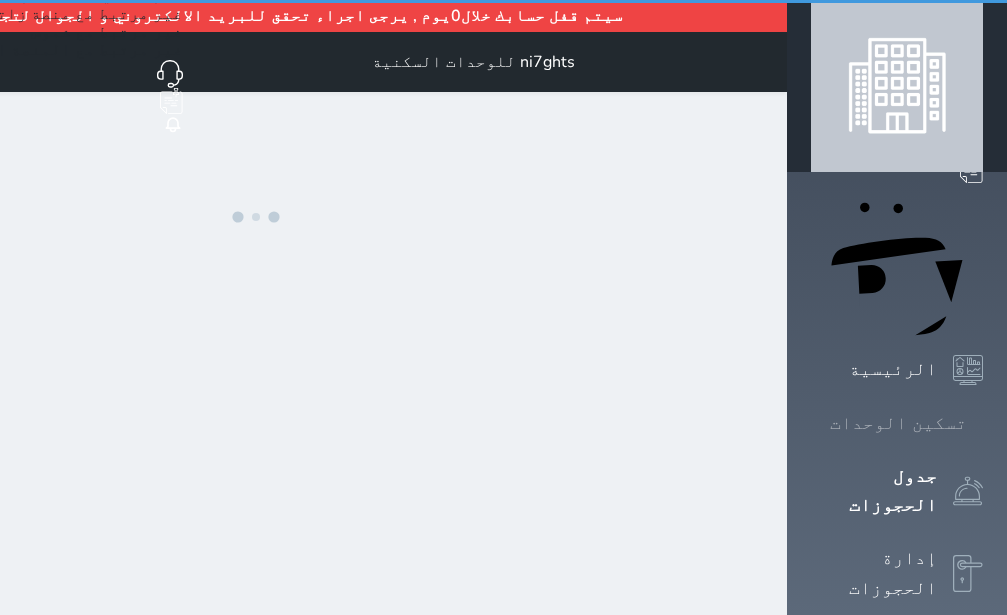 click on "تسكين الوحدات" at bounding box center (898, 423) 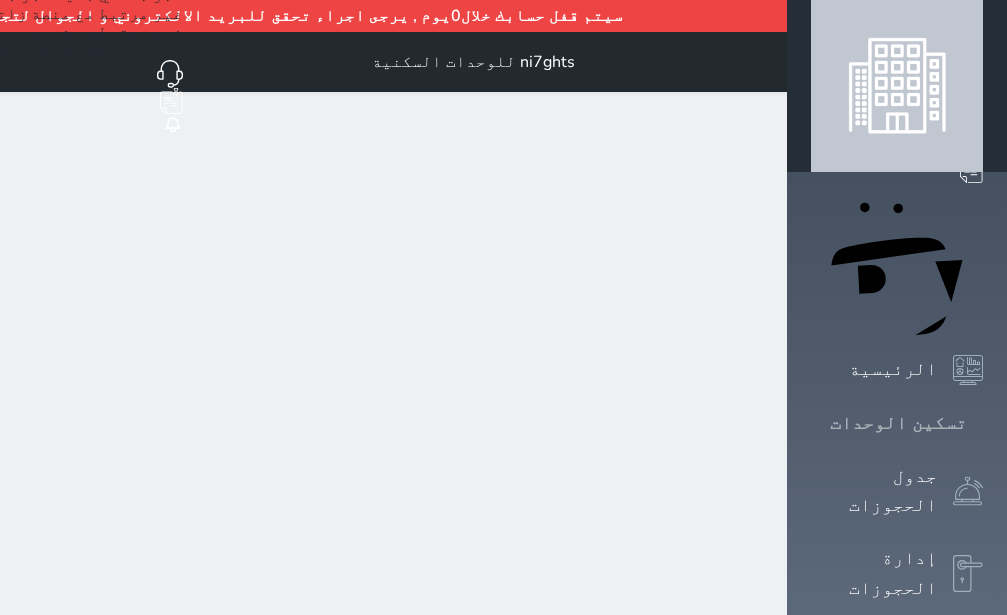 click on "تسكين الوحدات" at bounding box center [898, 423] 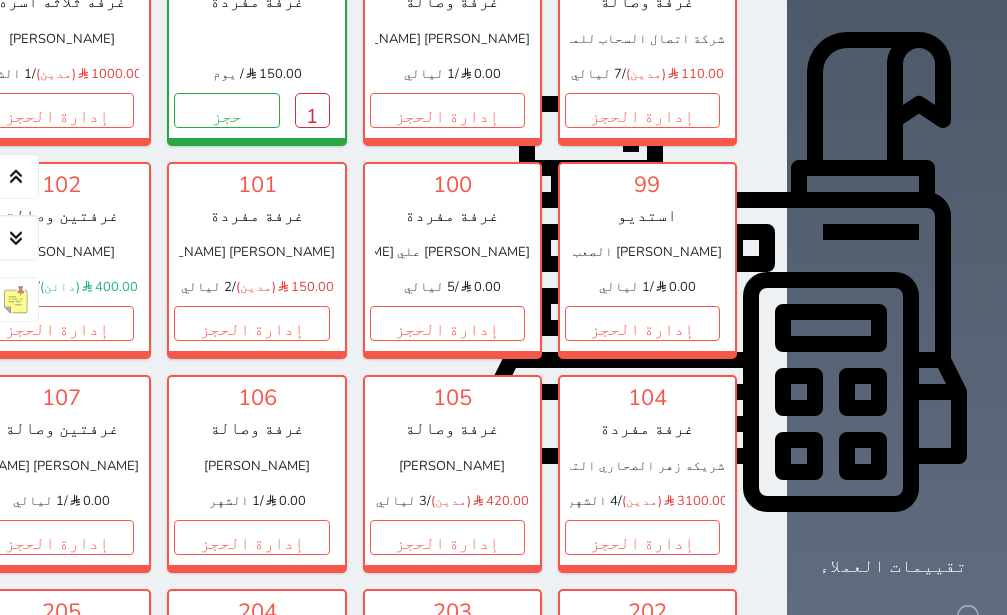 scroll, scrollTop: 614, scrollLeft: 0, axis: vertical 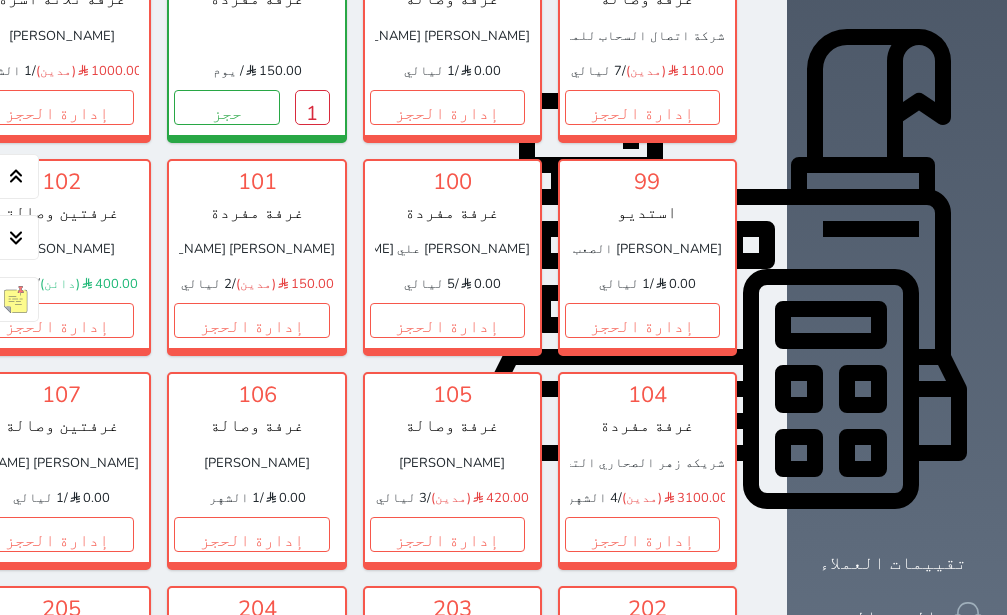 drag, startPoint x: 391, startPoint y: 500, endPoint x: 400, endPoint y: 517, distance: 19.235384 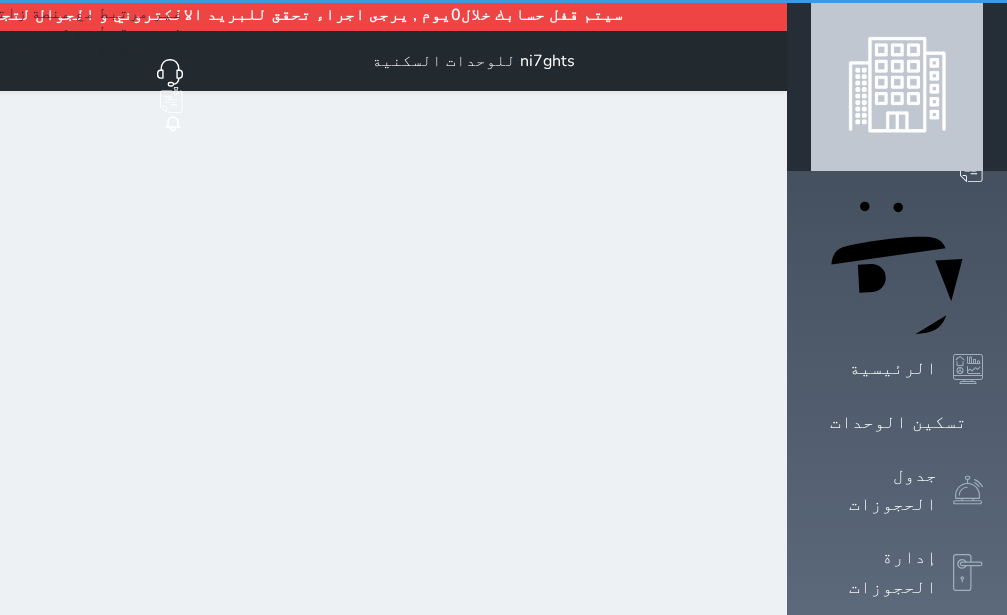 scroll, scrollTop: 0, scrollLeft: 0, axis: both 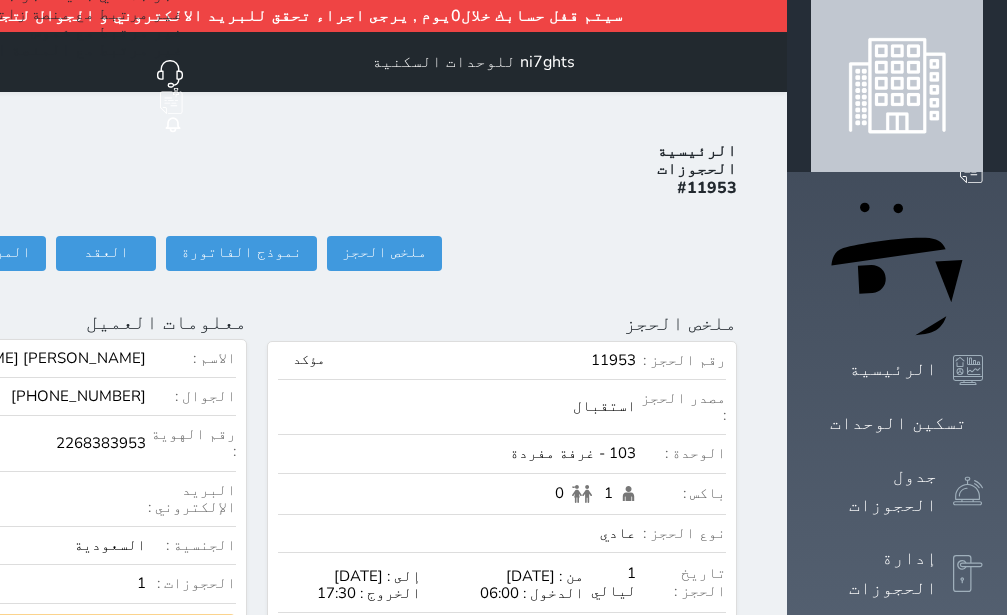 click on "تسجيل دخول" at bounding box center [-156, 253] 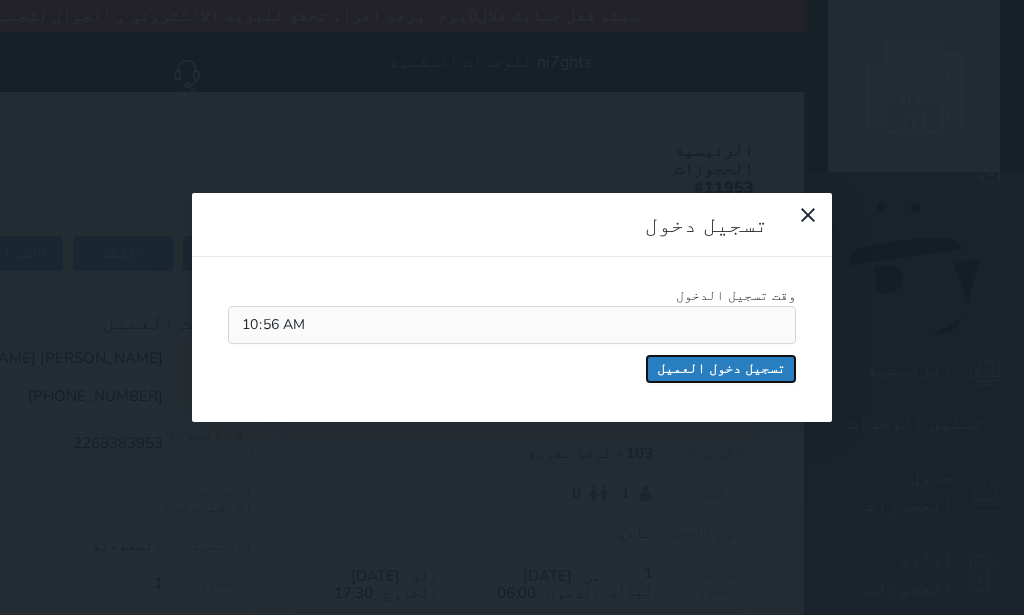 click on "تسجيل دخول العميل" at bounding box center [721, 369] 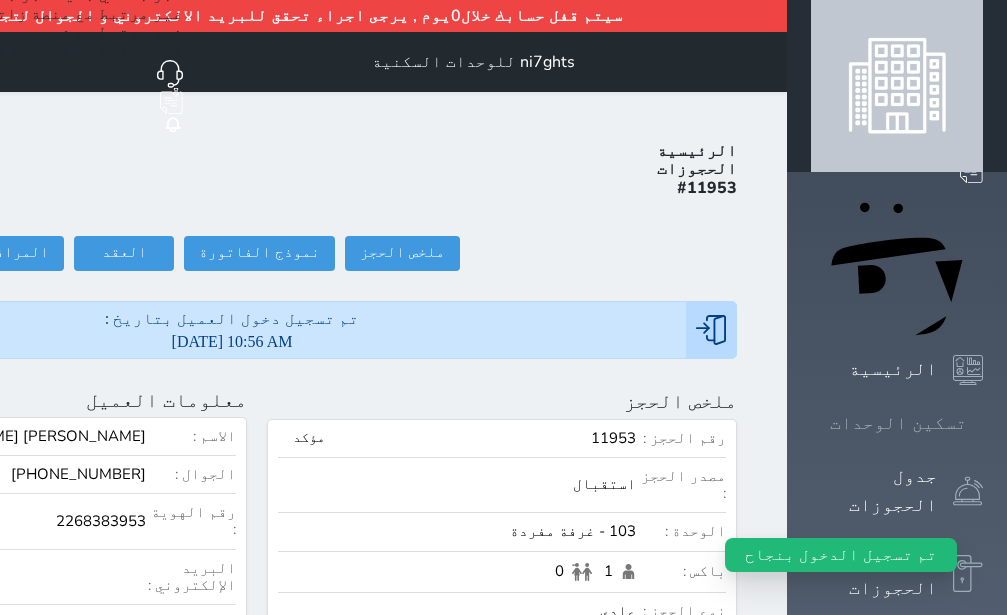 click on "تسكين الوحدات" at bounding box center [898, 423] 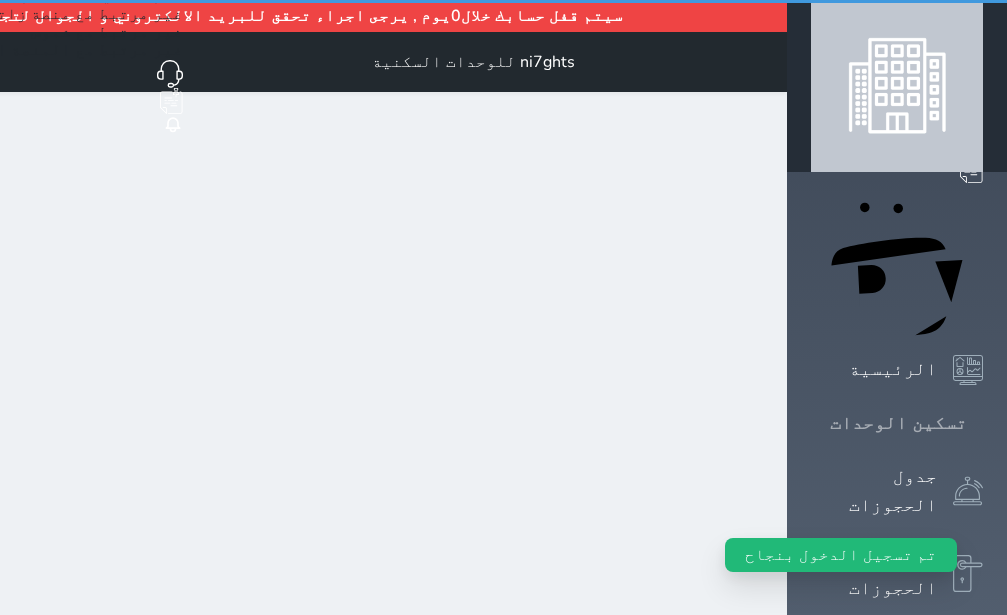 click on "تسكين الوحدات" at bounding box center (898, 423) 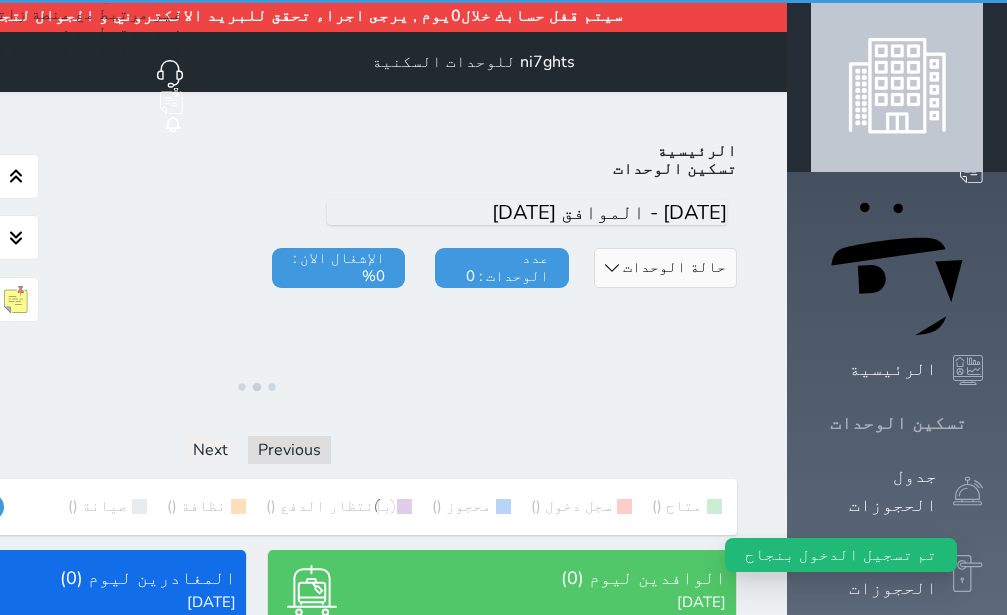 click on "تسكين الوحدات" at bounding box center (898, 423) 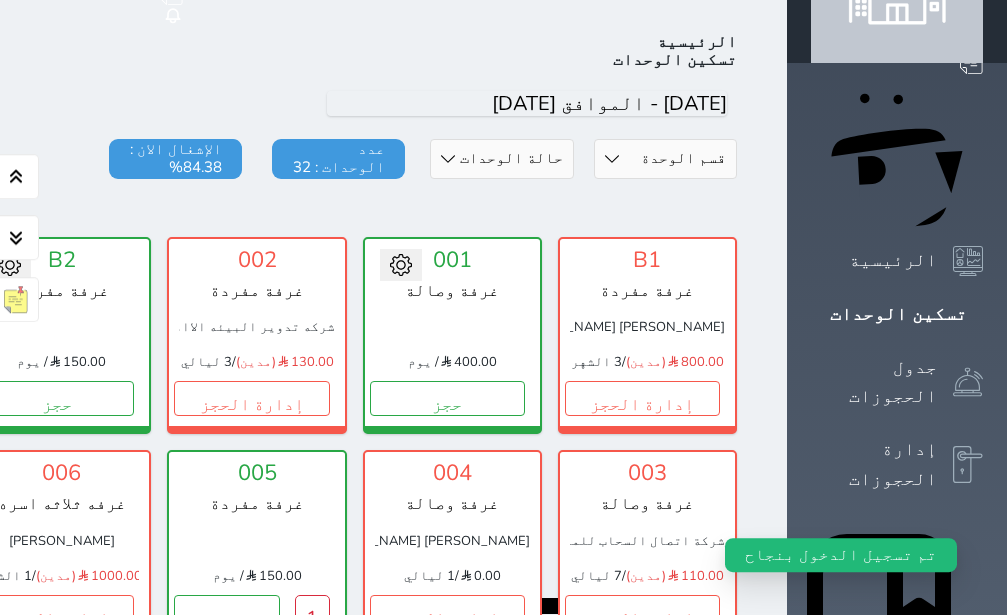 scroll, scrollTop: 110, scrollLeft: 0, axis: vertical 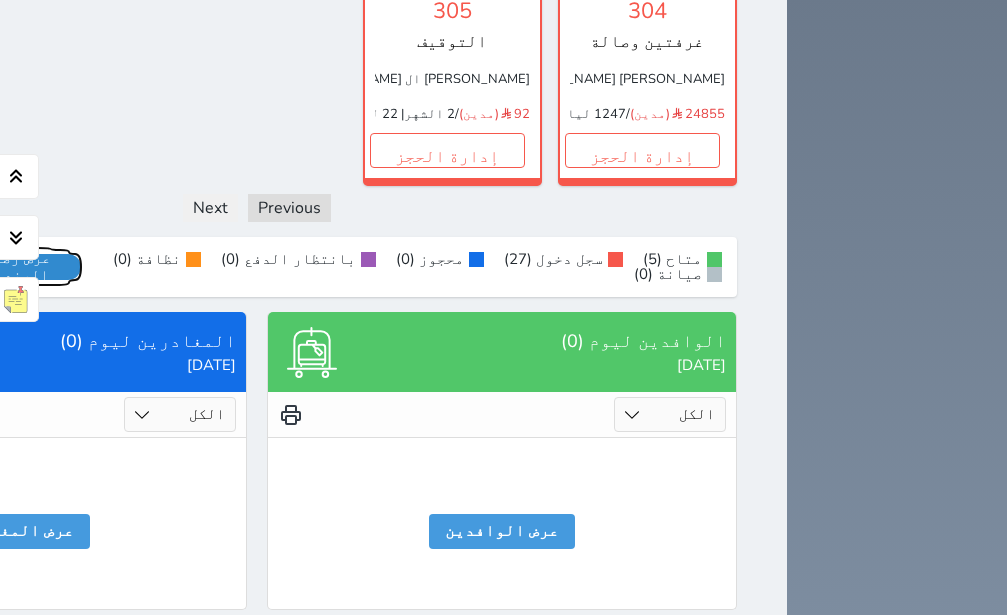 click on "عرض رصيد الصندوق" at bounding box center [17, 267] 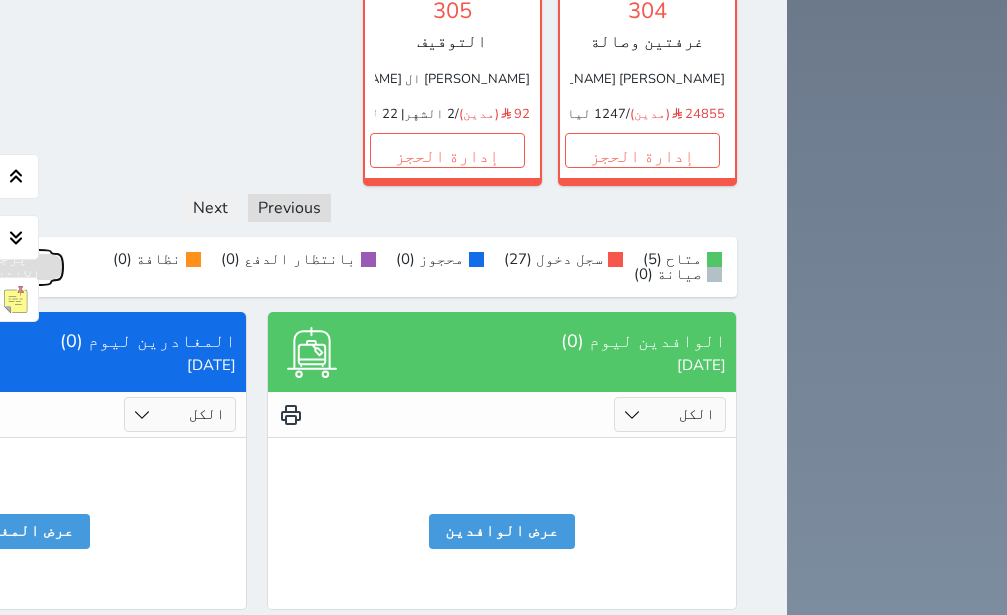 click on "تقرير استلام" at bounding box center (-104, 267) 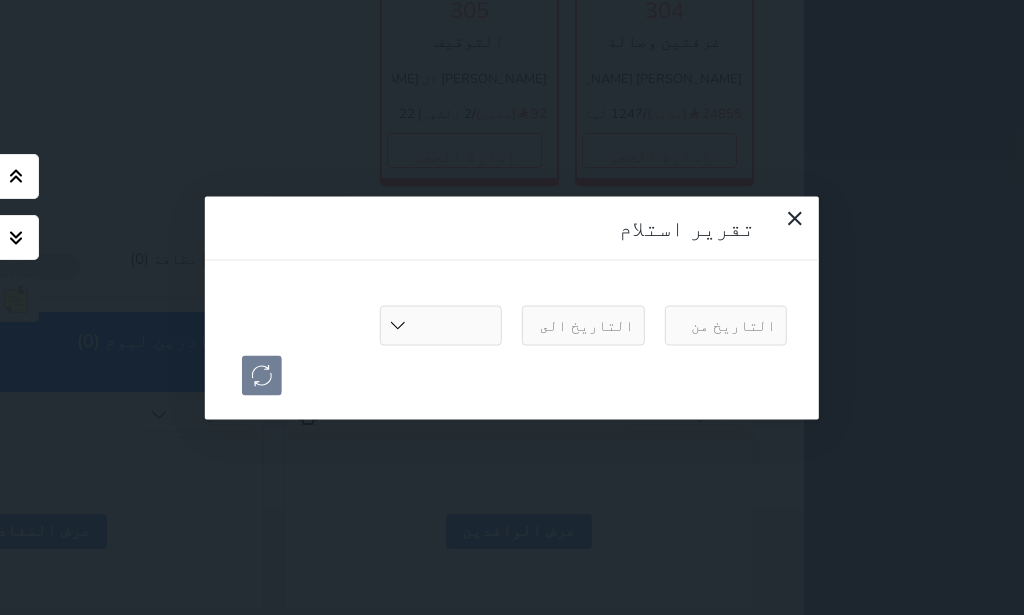 click at bounding box center [726, 325] 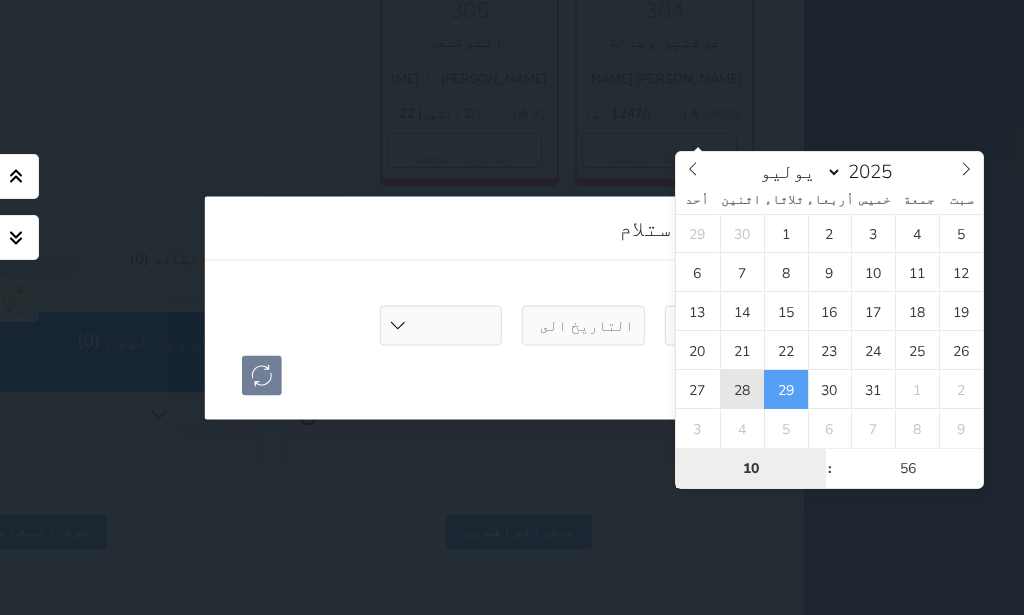 type on "[DATE] 10:56" 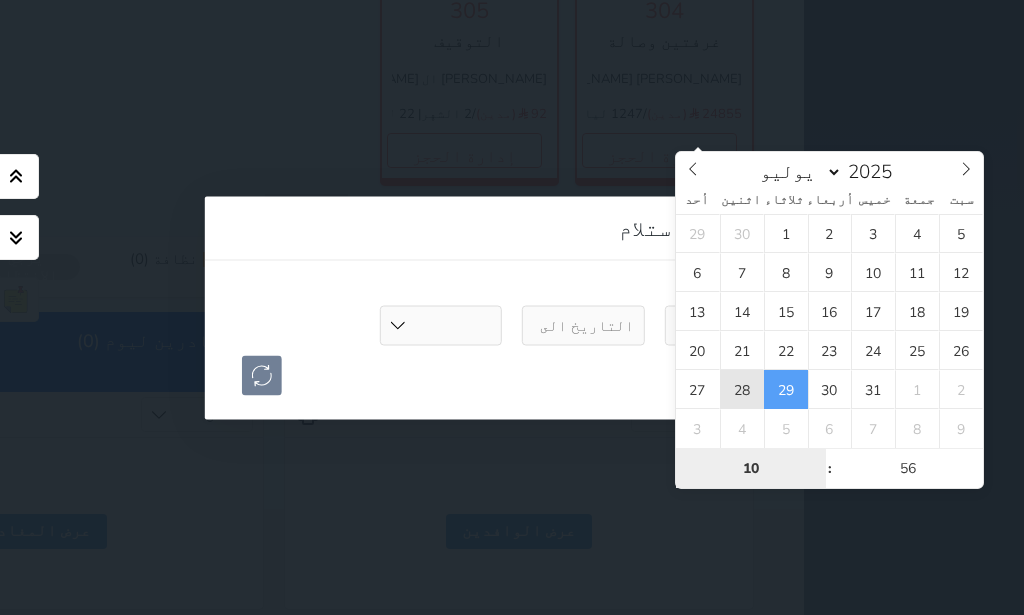 select 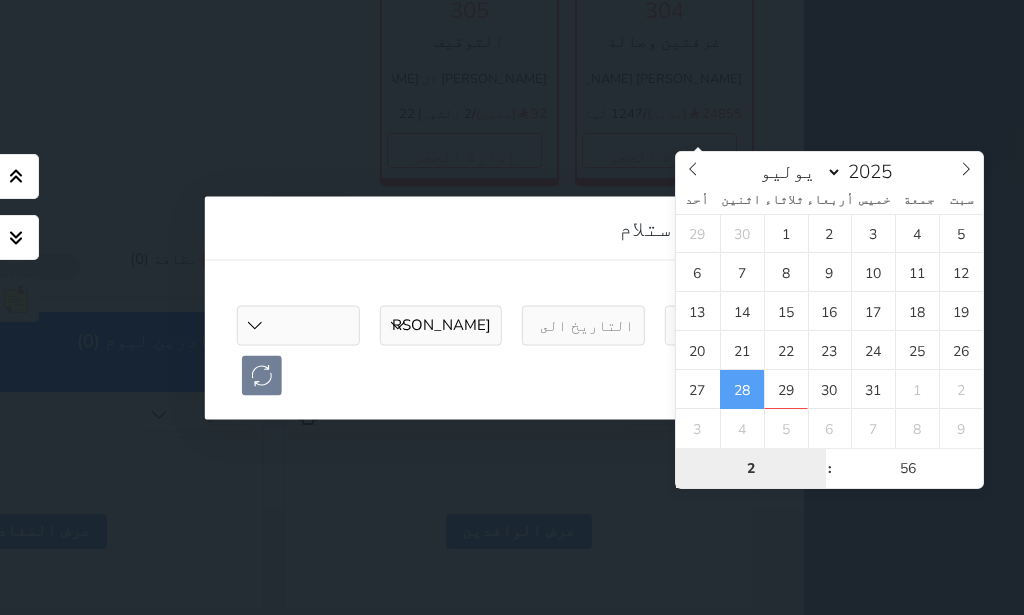 type on "22" 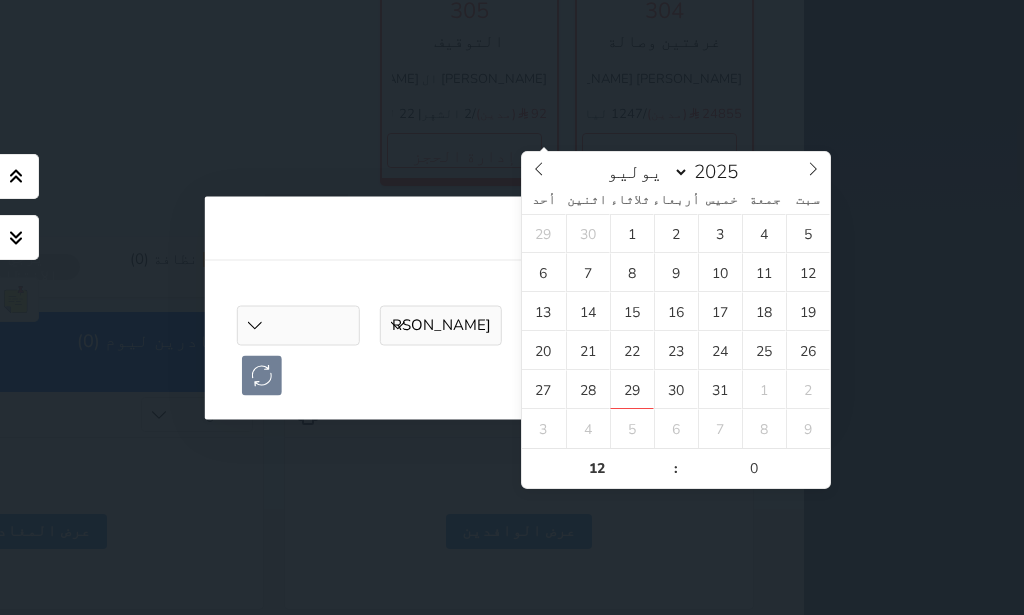 type on "[DATE] 22:56" 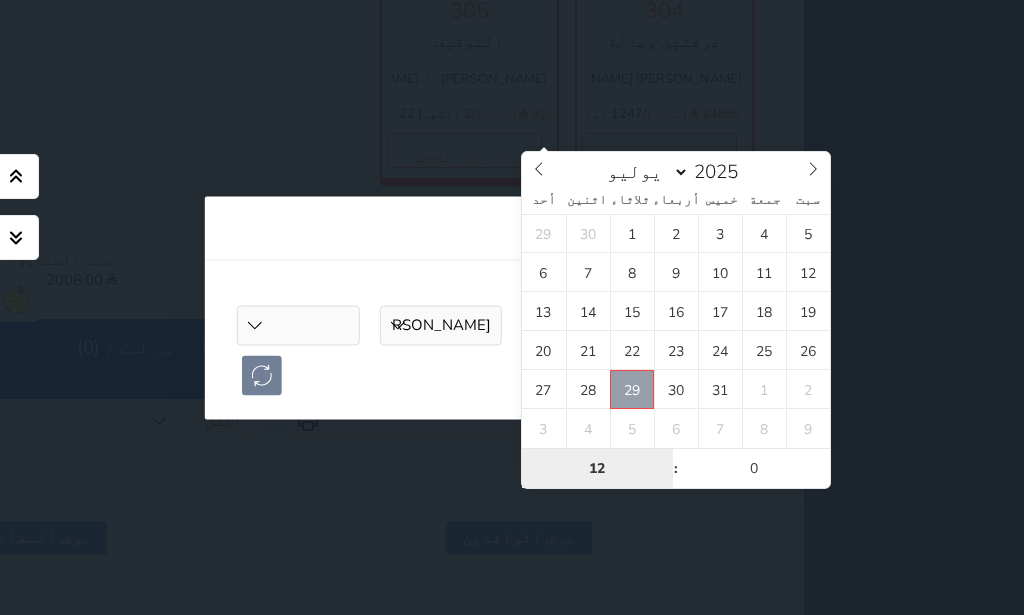 type on "[DATE] 12:00" 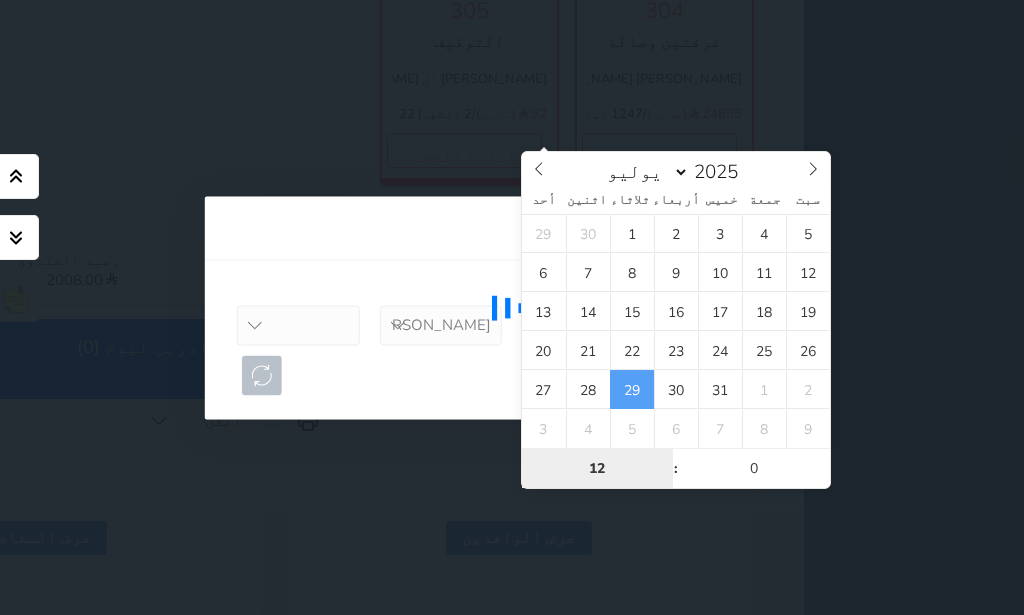 select 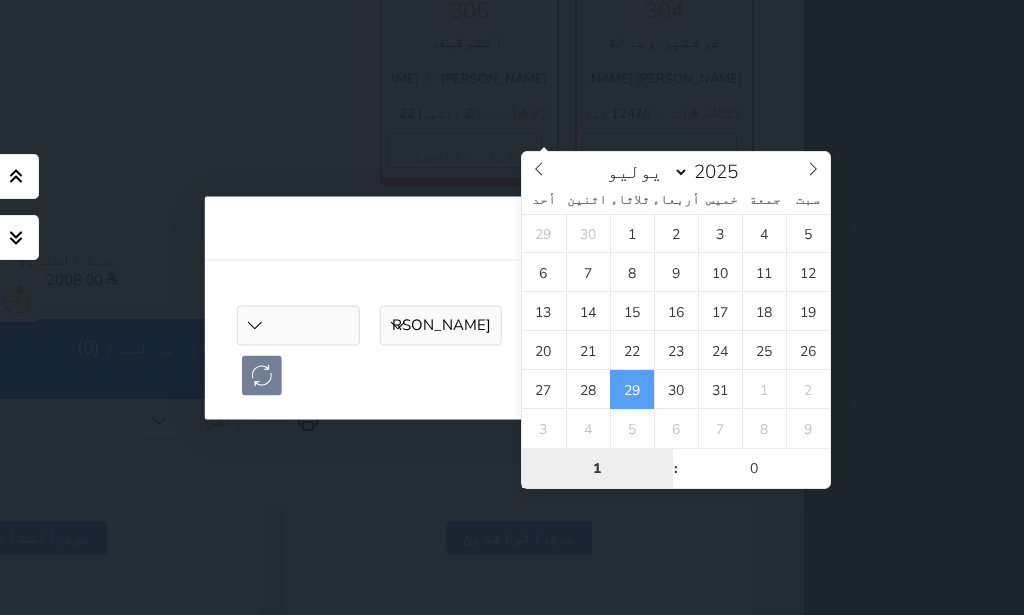 type on "11" 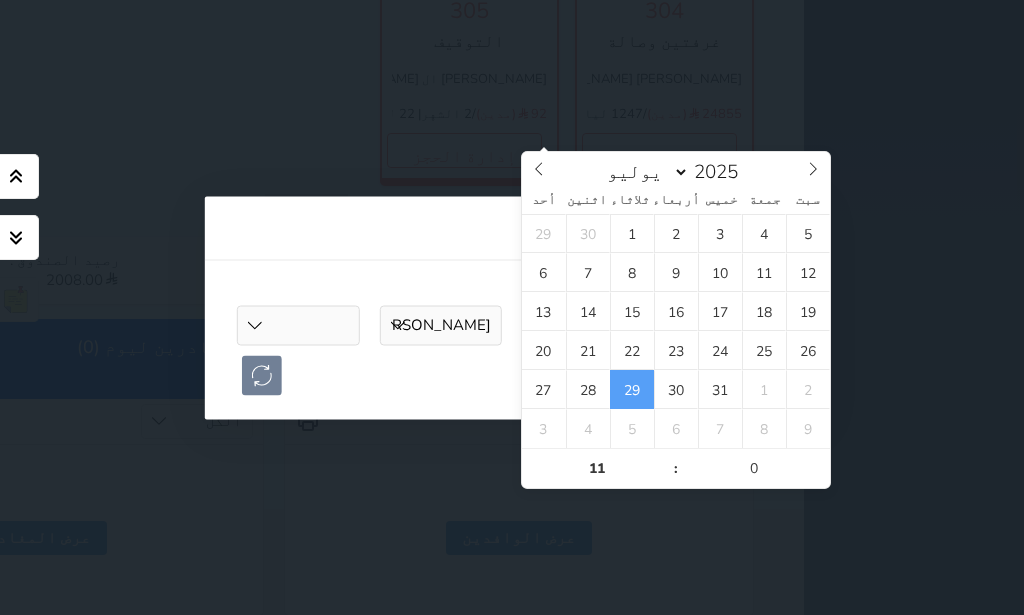 type on "[DATE] 11:00" 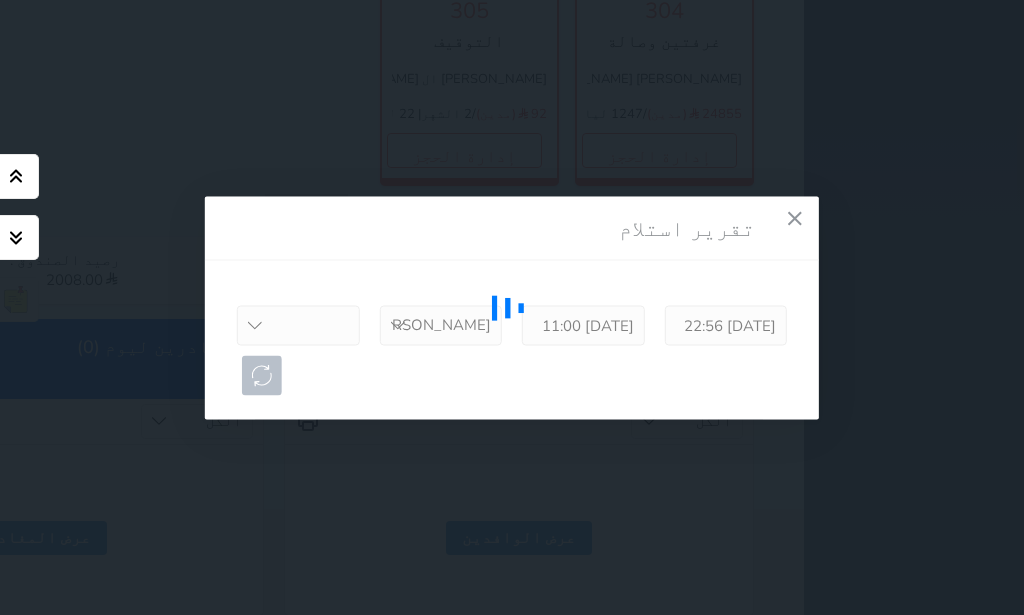 click at bounding box center [512, 307] 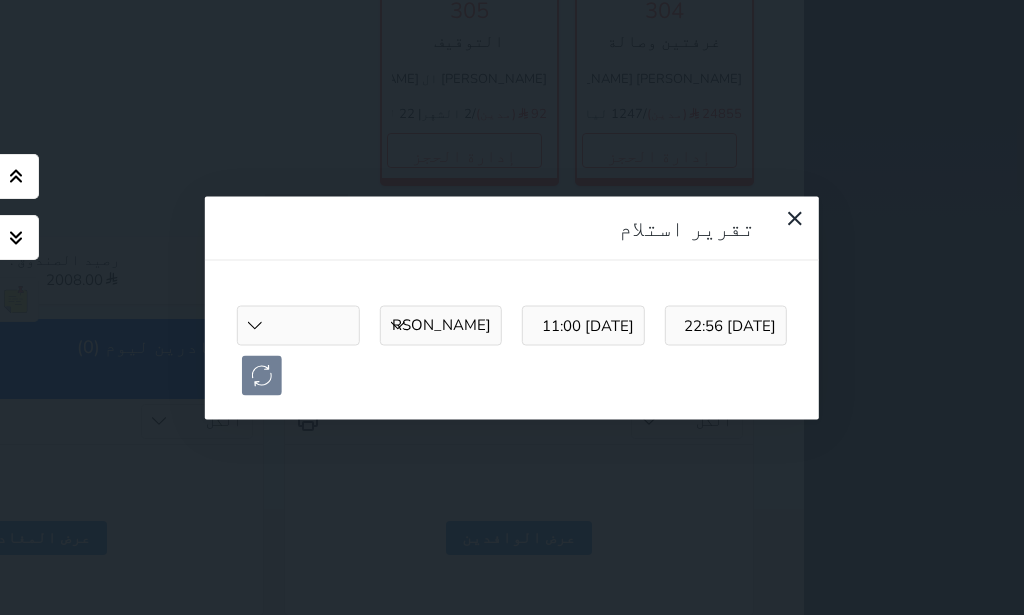 click on "[PERSON_NAME] [PERSON_NAME] [PERSON_NAME] [PERSON_NAME] [PERSON_NAME] [PERSON_NAME]" at bounding box center (440, 325) 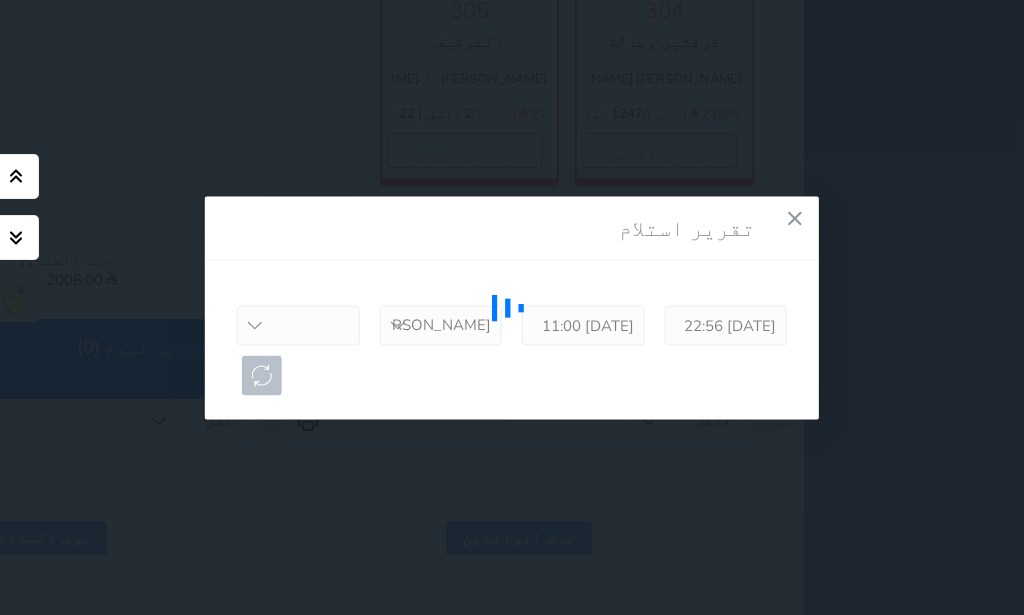click at bounding box center (512, 307) 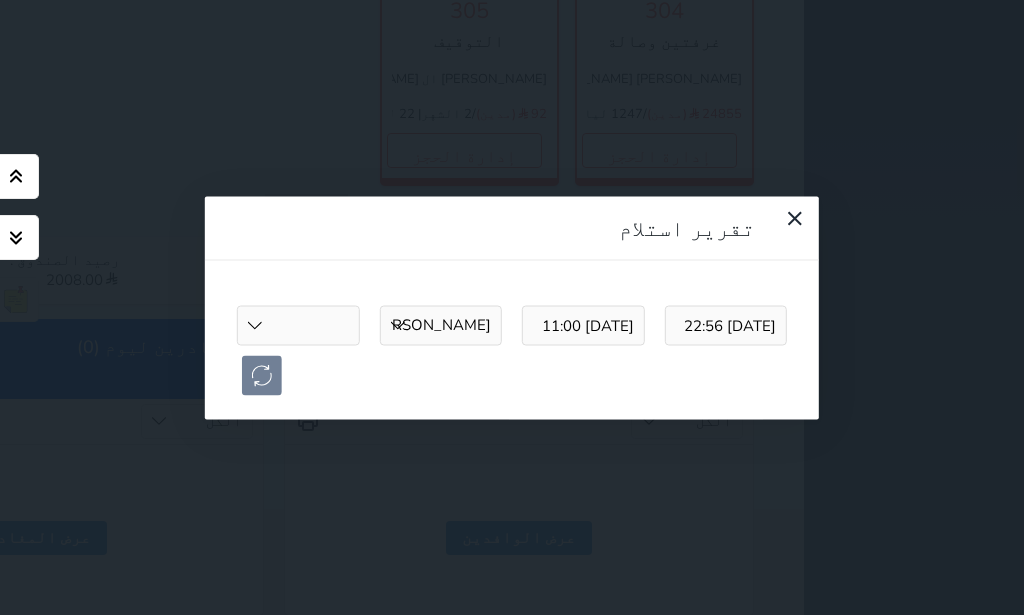 click at bounding box center (512, 307) 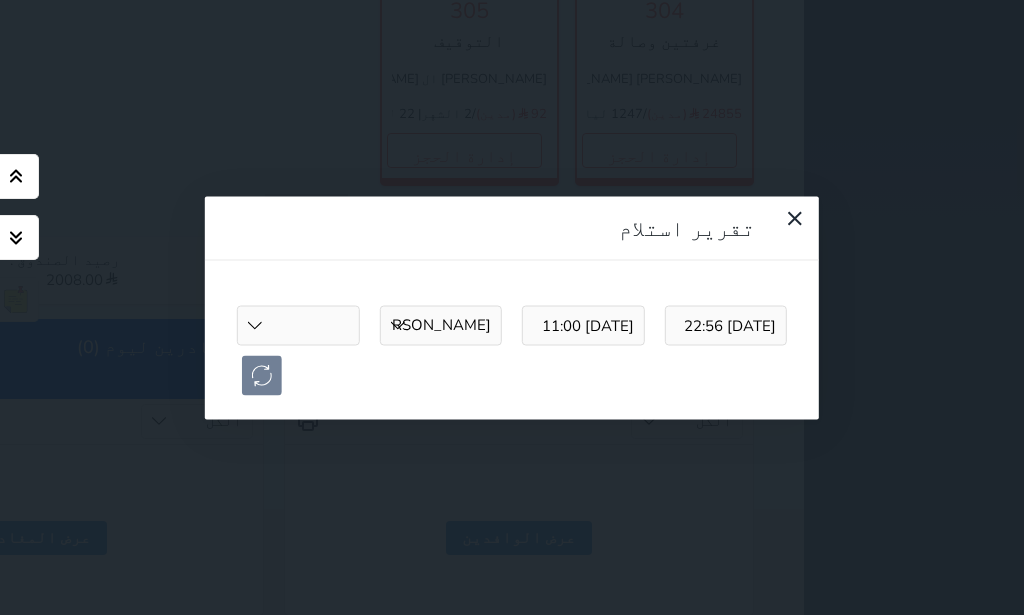 click on "[PERSON_NAME] [PERSON_NAME] [PERSON_NAME] [PERSON_NAME] [PERSON_NAME]" at bounding box center [298, 325] 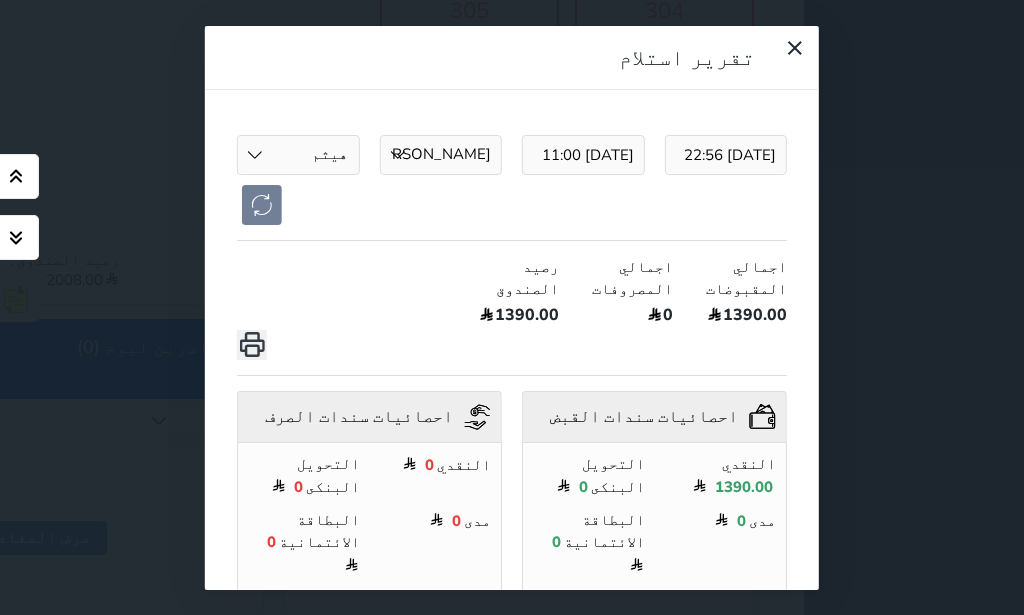 click on "تقرير استلام                     [DATE] 22:56   [DATE] 11:00   [PERSON_NAME] [PERSON_NAME] [PERSON_NAME] [PERSON_NAME] [PERSON_NAME] [PERSON_NAME]   [PERSON_NAME] [PERSON_NAME] [PERSON_NAME] [PERSON_NAME] [PERSON_NAME] شوكت       اجمالي المقبوضات   1390.00    اجمالي المصروفات   0    رصيد الصندوق   1390.00        احصائيات سندات القبض    النقدي  1390.00      التحويل البنكى  0      مدى  0      البطاقة الائتمانية  0      المبالغ المحوله من الاداره  0   اجمالي التامين  0.00     احصائيات سندات الصرف    النقدي  0      التحويل البنكى  0      مدى  0      البطاقة الائتمانية  0      المبالغ المحوله للإداره  0" at bounding box center [512, 307] 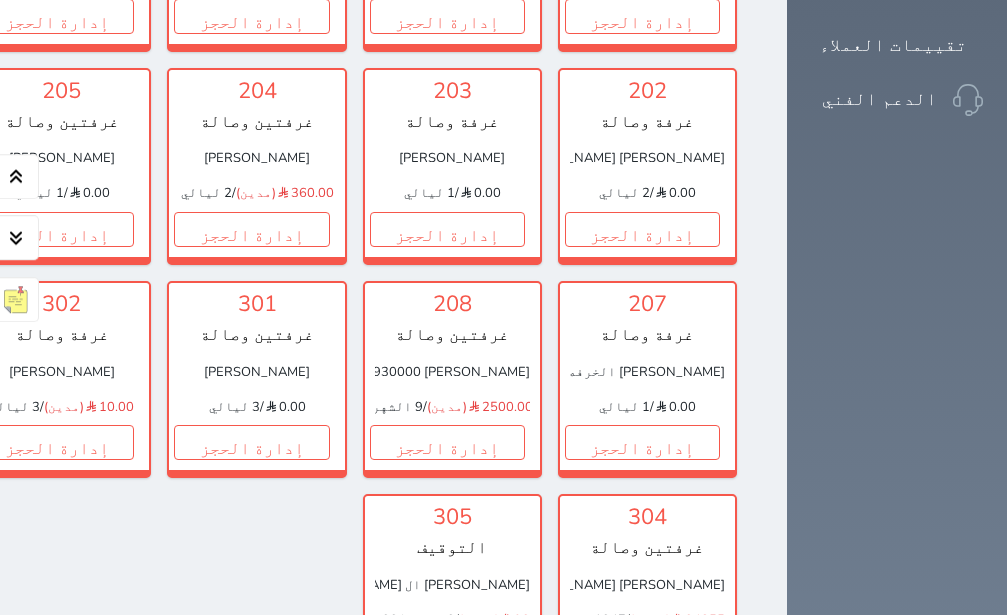 scroll, scrollTop: 756, scrollLeft: 0, axis: vertical 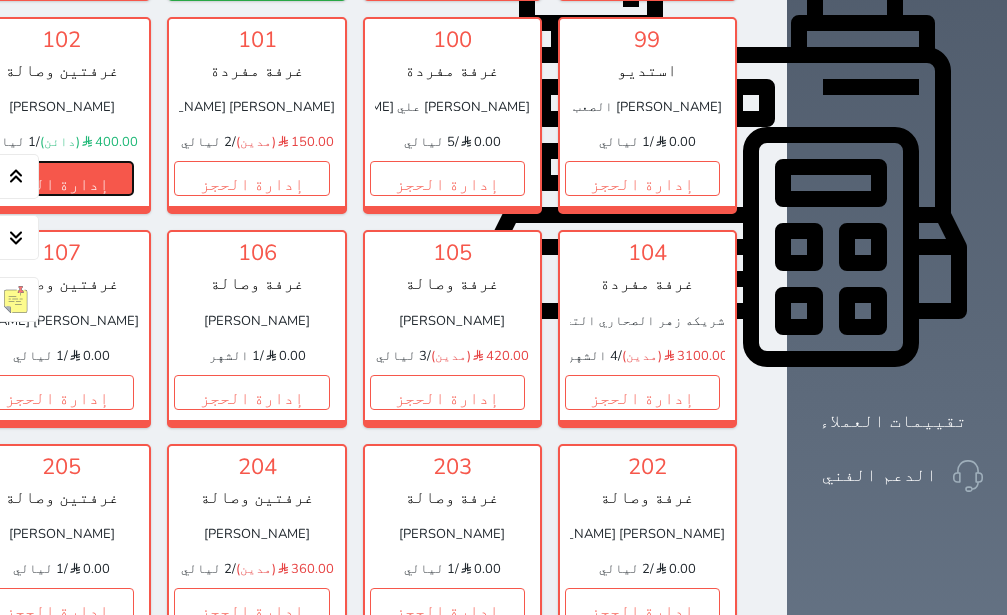 click on "إدارة الحجز" at bounding box center [56, 178] 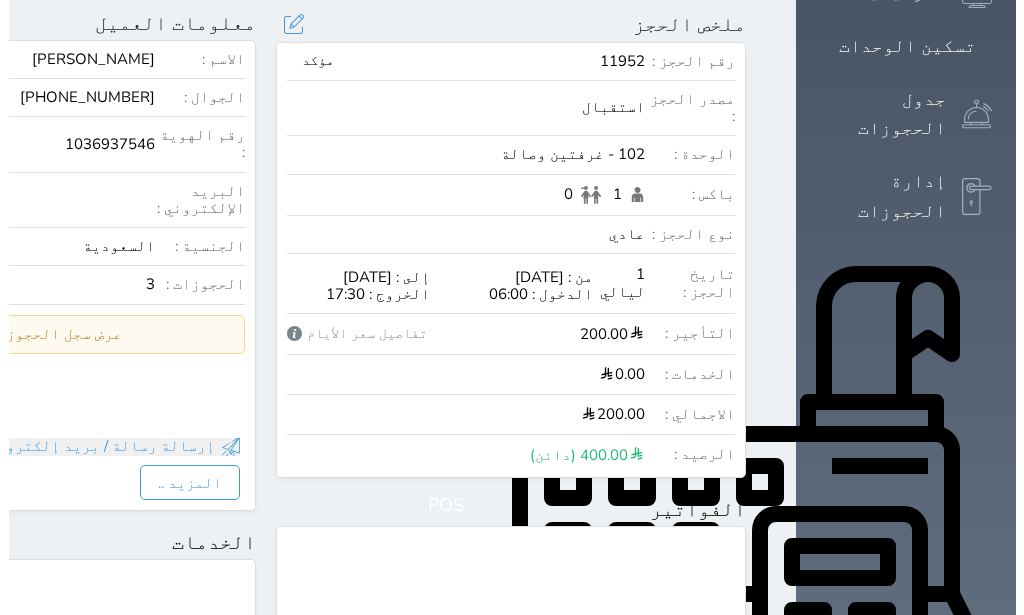 scroll, scrollTop: 378, scrollLeft: 0, axis: vertical 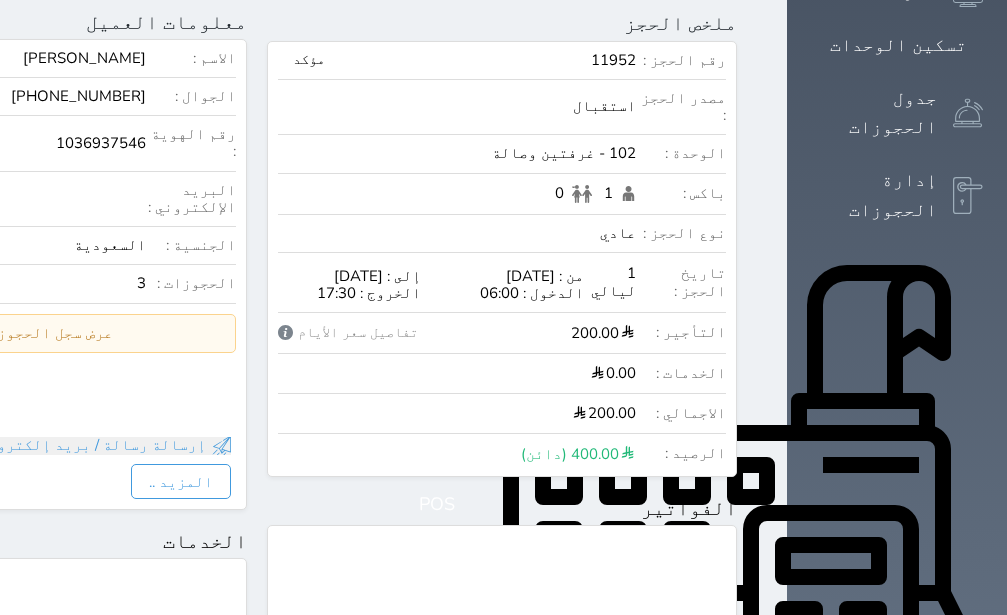 click on "الاسم :   [PERSON_NAME] الحسني     الجوال :   [PHONE_NUMBER]     رقم الهوية :   1036937546   البريد الإلكتروني :     الجنسية :   ال[DEMOGRAPHIC_DATA]   الحجوزات :   3     عرض سجل الحجوزات السابقة         سجل حجوزات العميل                    إجمالى رصيد العميل : 0      رقم الحجز   الوحدة   من   إلى   نوع الحجز   الرصيد   الاجرائات         النتائج  : من (  ) - إلى  (  )   العدد  :" at bounding box center [12, 239] 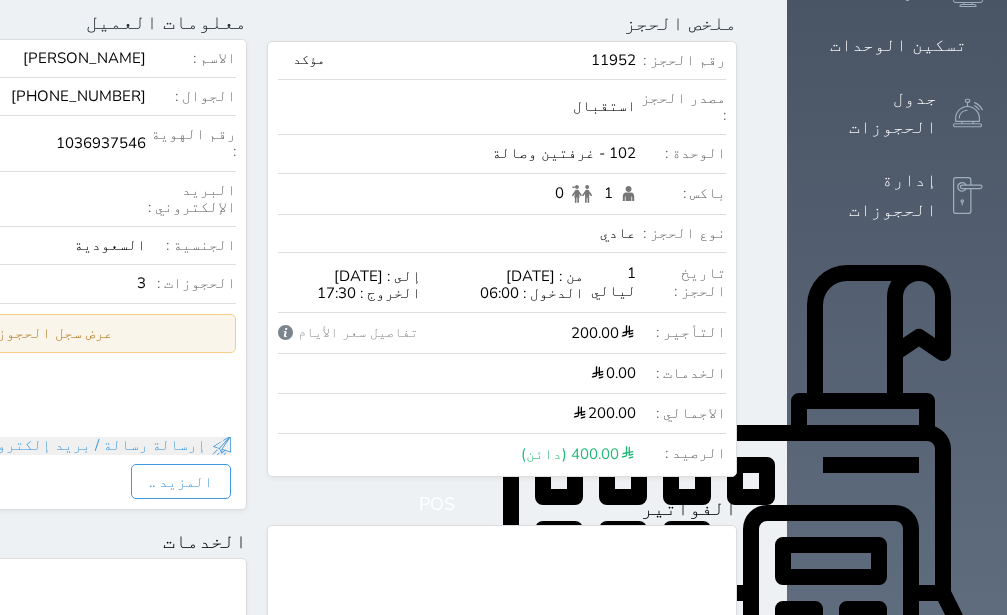 click on "عرض سجل الحجوزات السابقة" at bounding box center (12, 333) 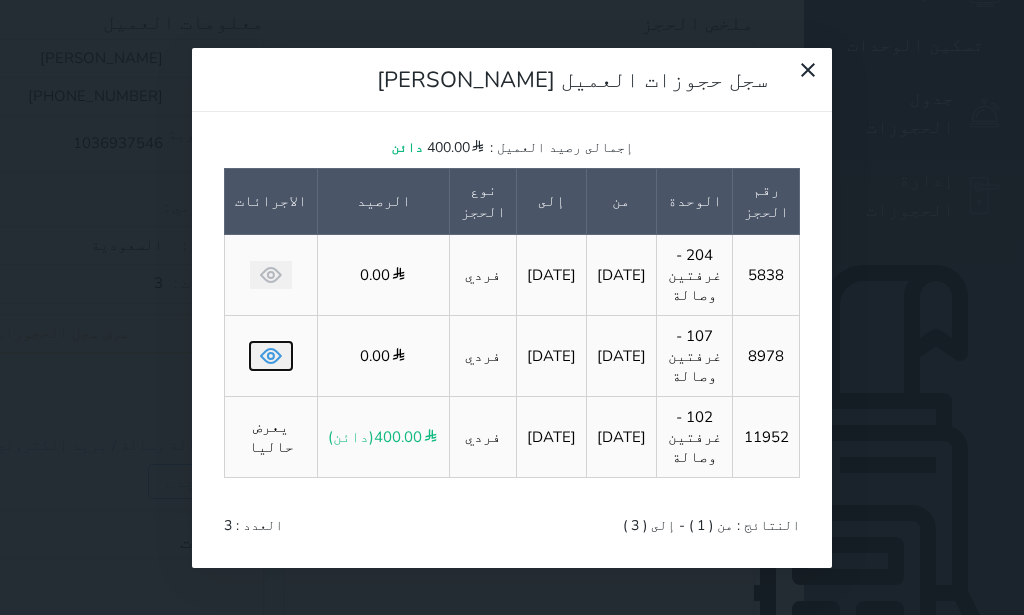 click 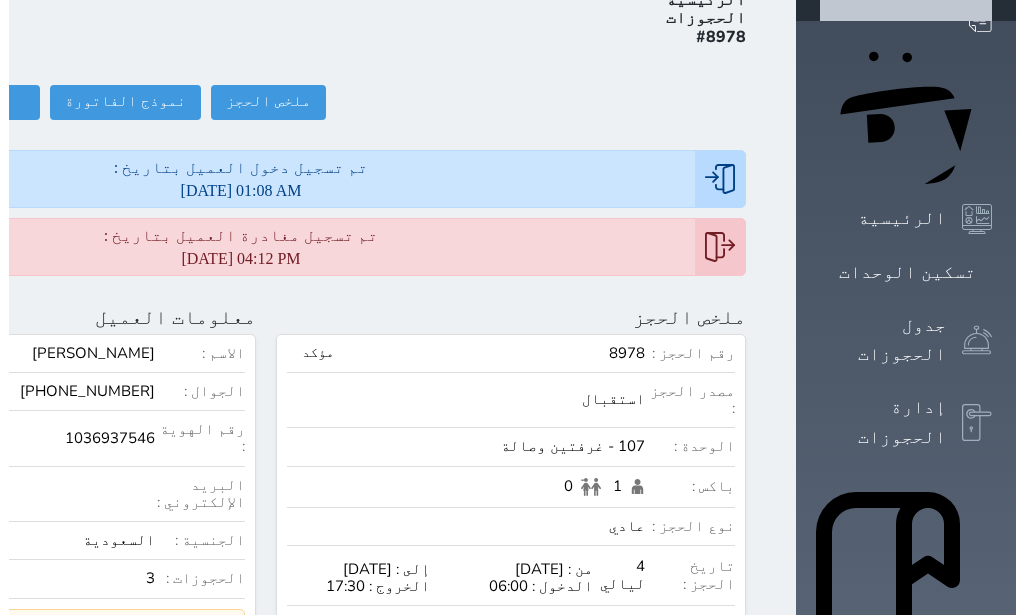 scroll, scrollTop: 291, scrollLeft: 0, axis: vertical 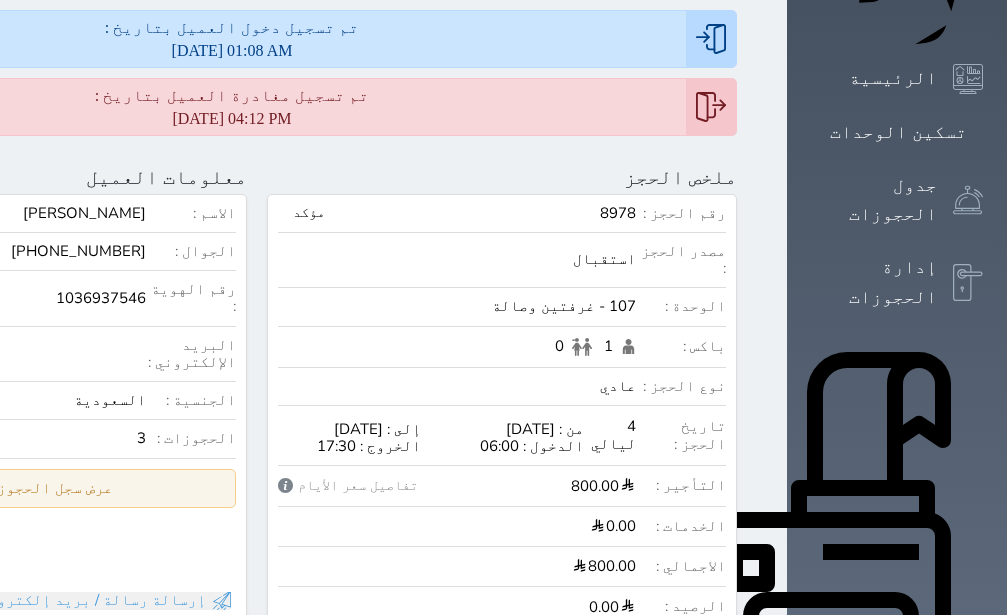 click on "عرض سجل الحجوزات السابقة" at bounding box center [12, 488] 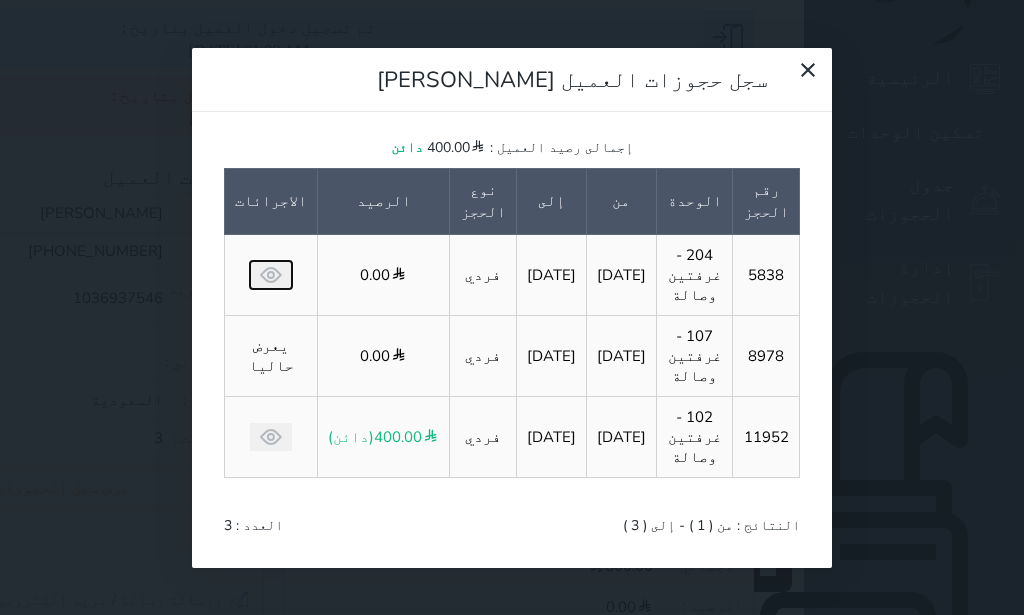 click at bounding box center [271, 275] 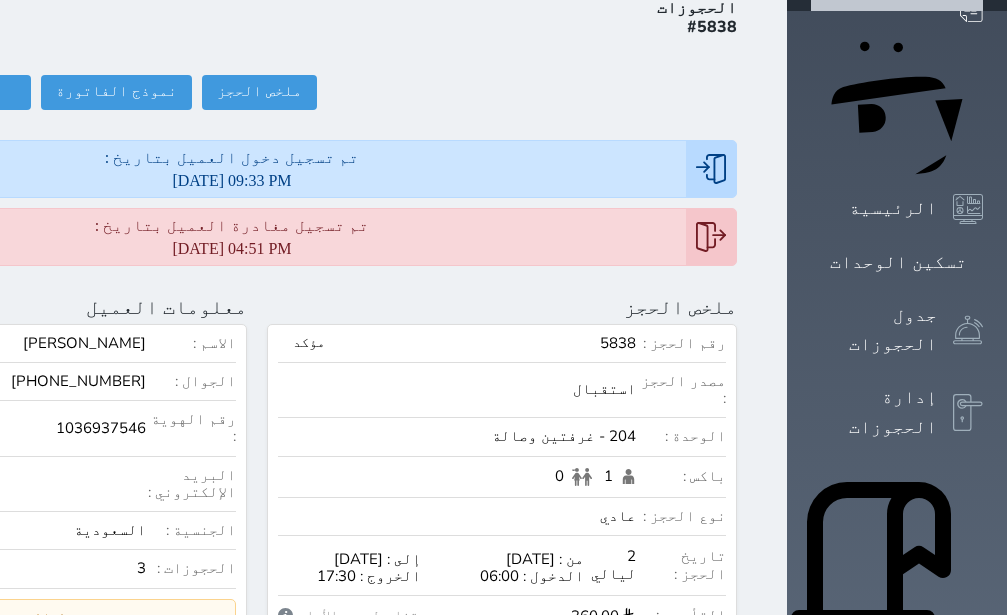 scroll, scrollTop: 39, scrollLeft: 0, axis: vertical 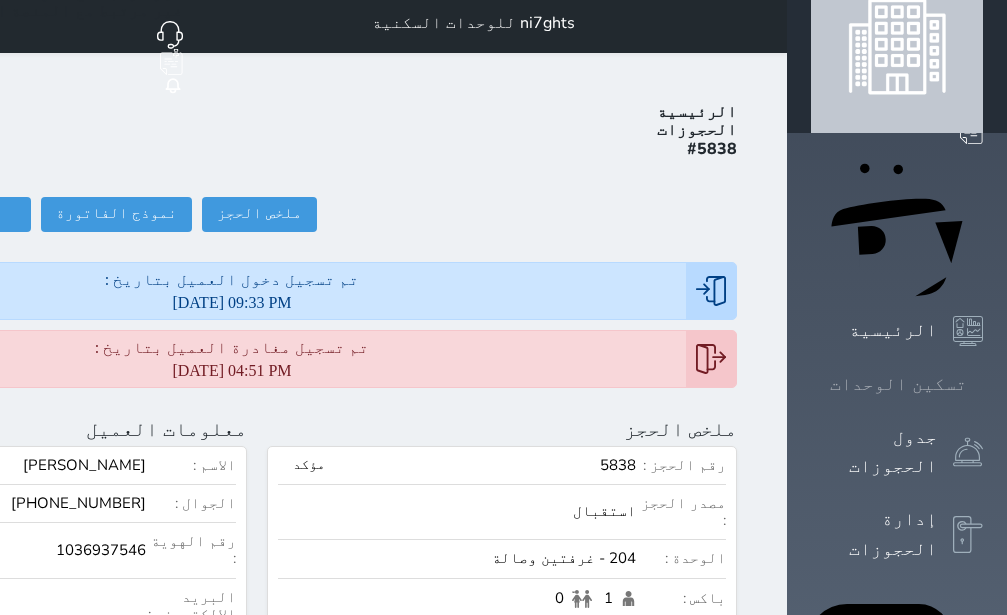 click on "تسكين الوحدات" at bounding box center (898, 384) 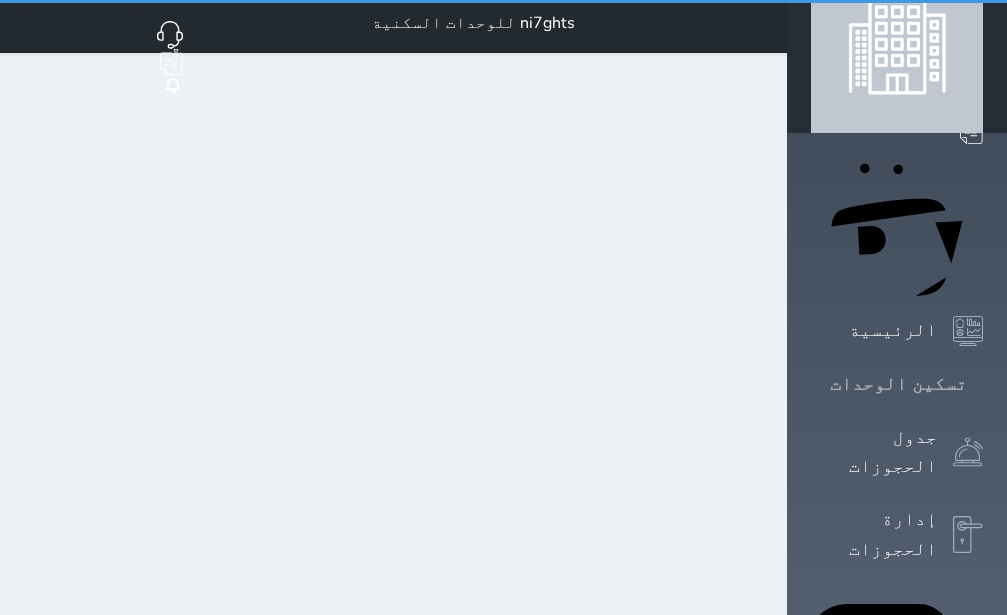 drag, startPoint x: 964, startPoint y: 198, endPoint x: 955, endPoint y: 207, distance: 12.727922 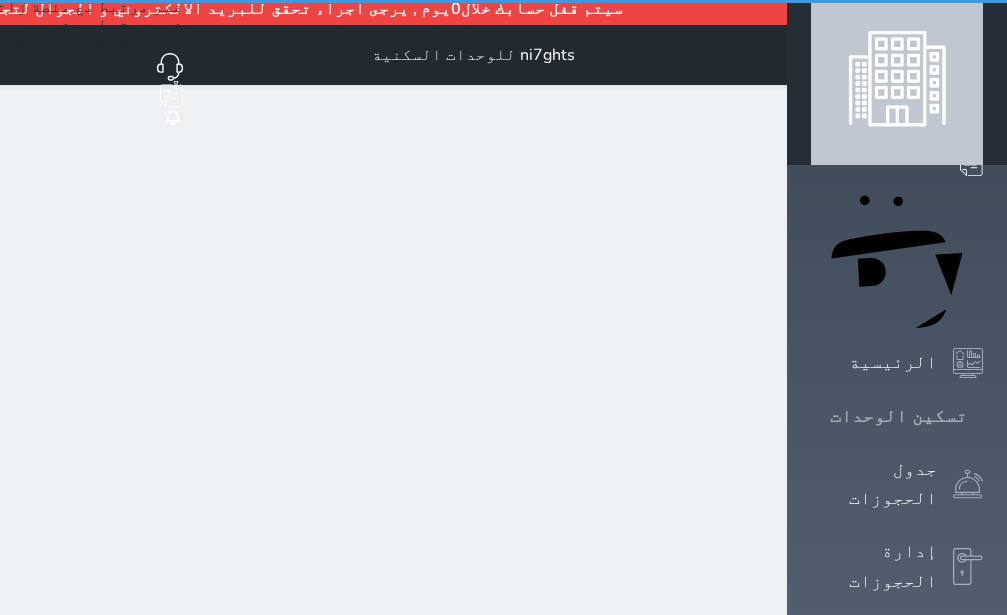 click 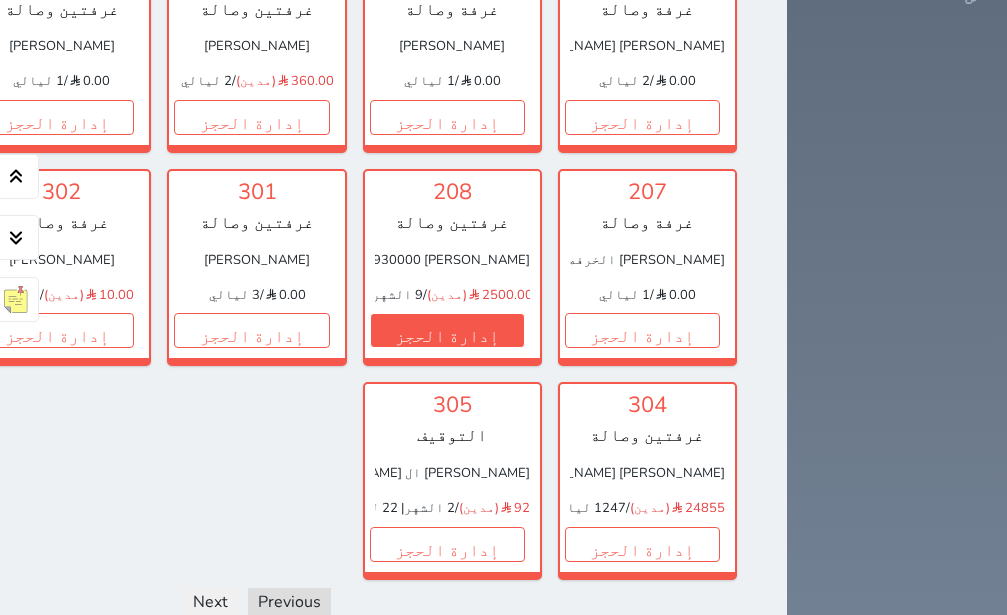 scroll, scrollTop: 1496, scrollLeft: 0, axis: vertical 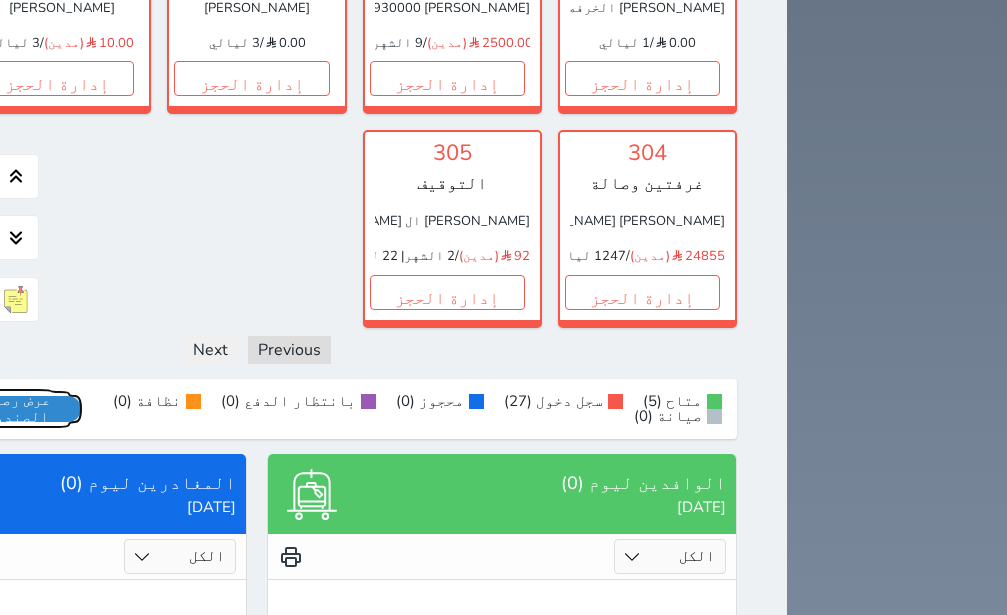 click on "عرض رصيد الصندوق" at bounding box center (17, 409) 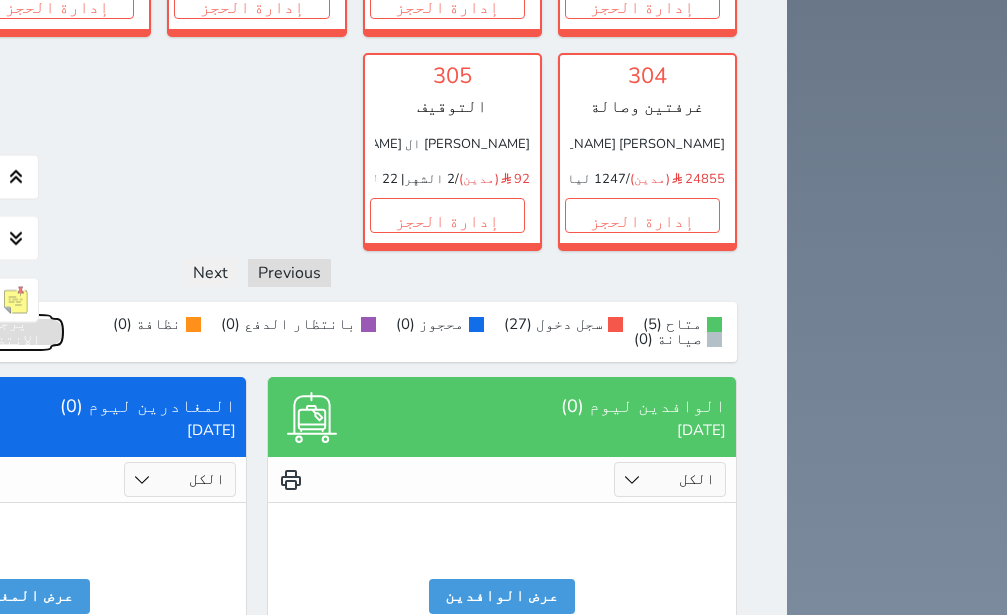 scroll, scrollTop: 1622, scrollLeft: 0, axis: vertical 